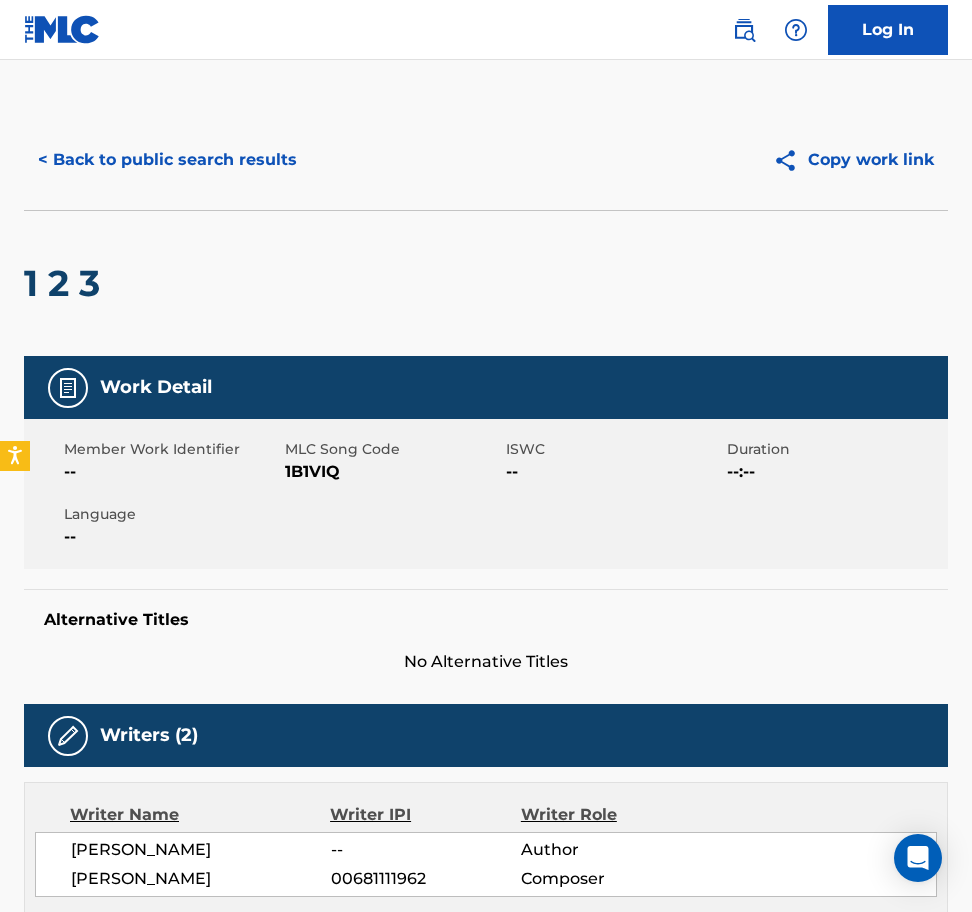 scroll, scrollTop: 0, scrollLeft: 0, axis: both 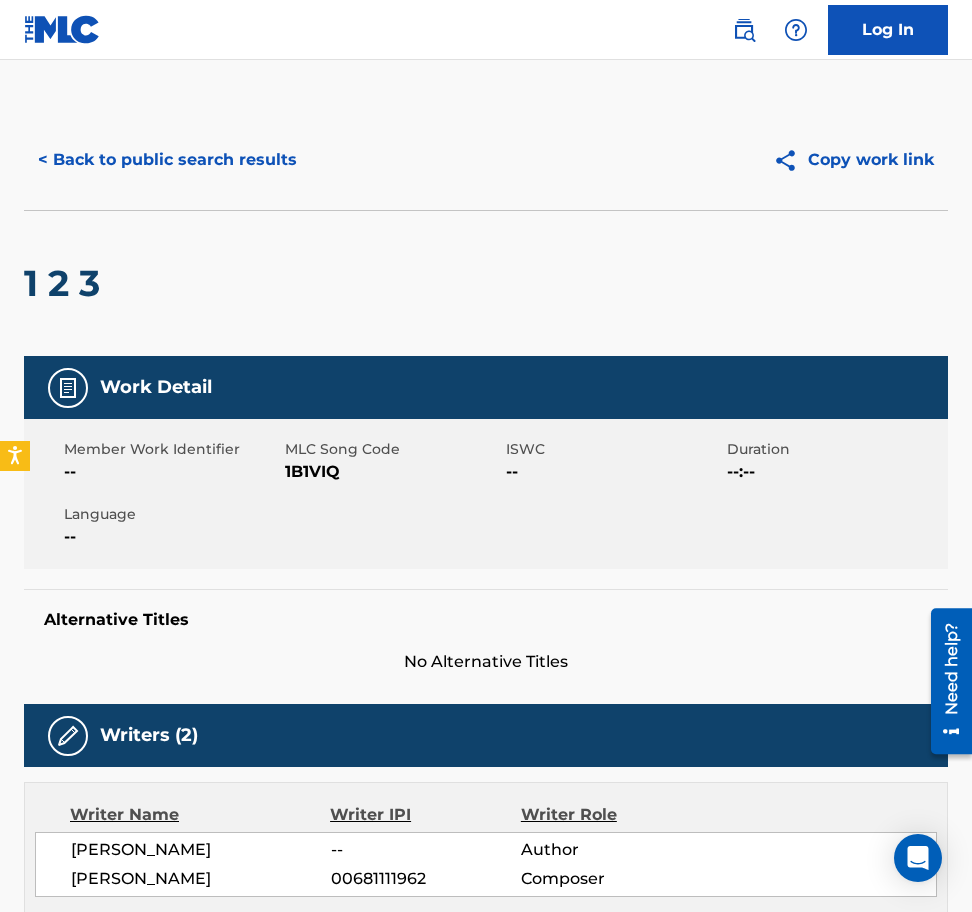 click on "< Back to public search results" at bounding box center (167, 160) 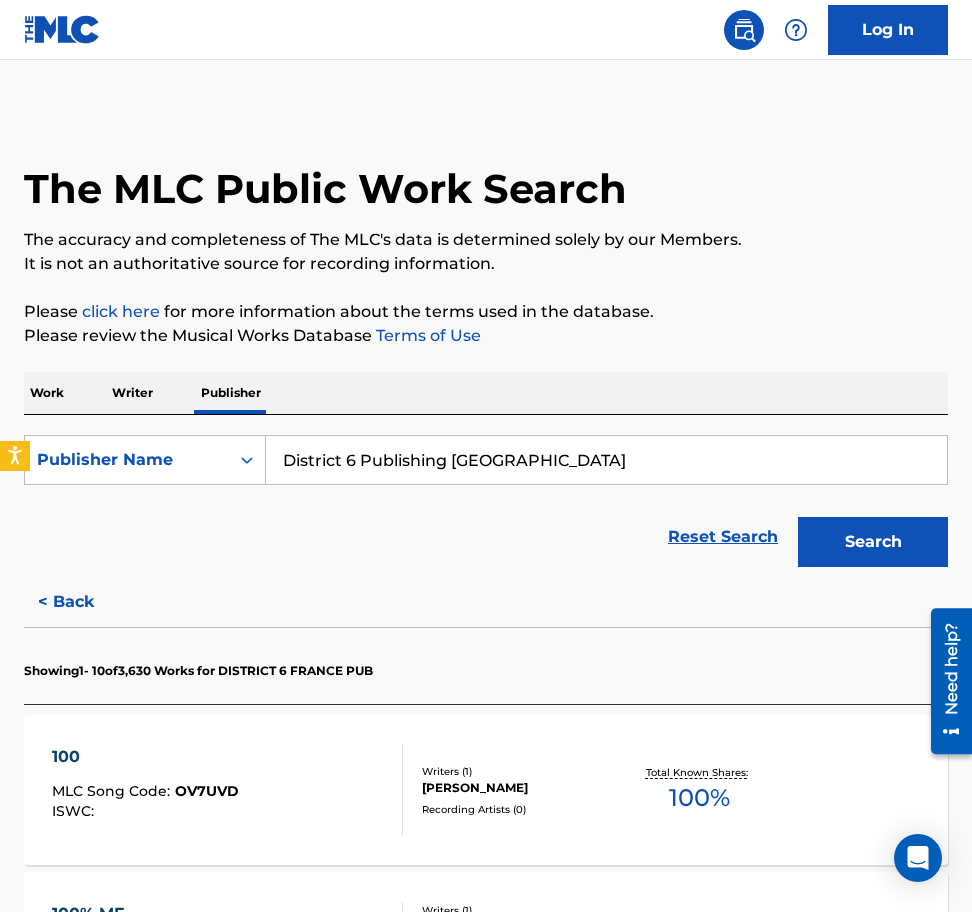 click on "District 6 Publishing [GEOGRAPHIC_DATA]" at bounding box center [606, 460] 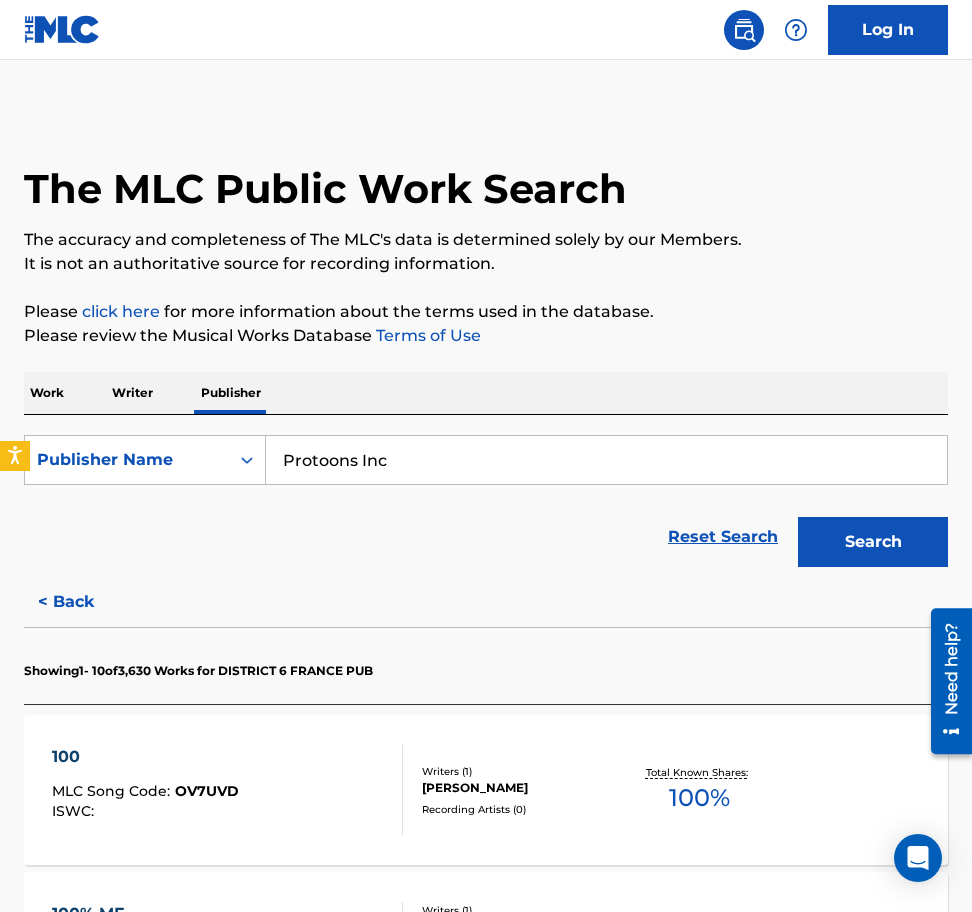 type on "Protoons Inc" 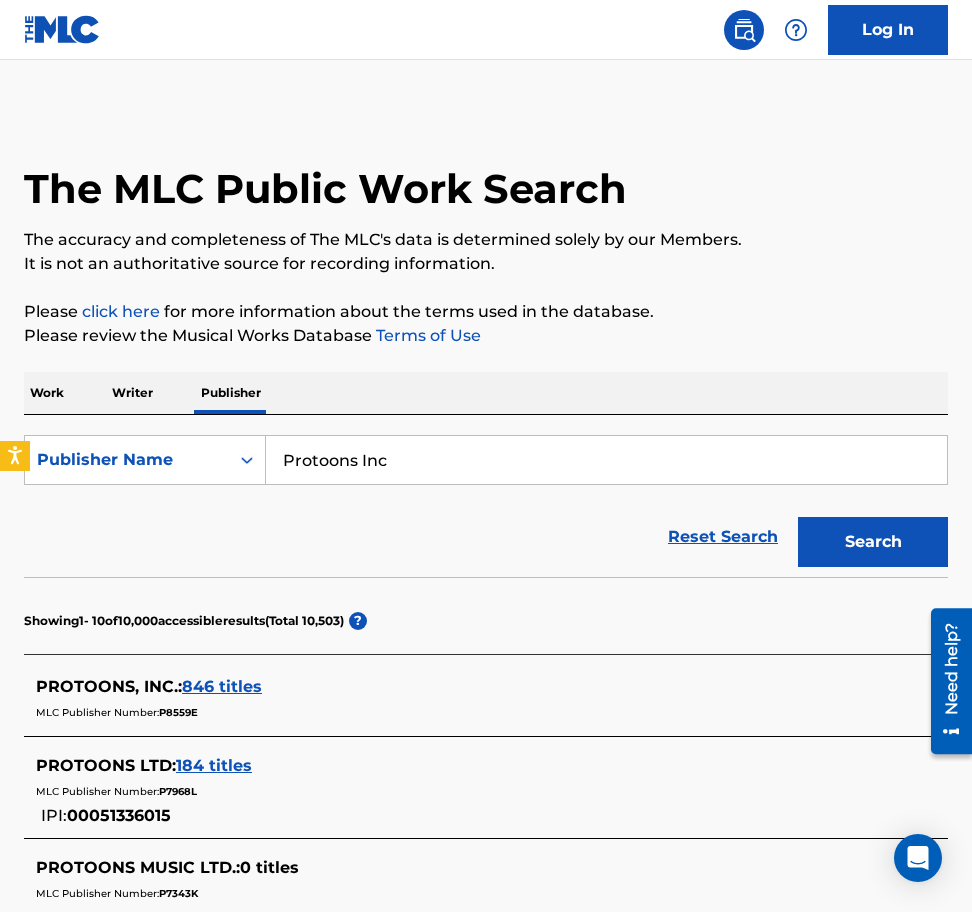 scroll, scrollTop: 69, scrollLeft: 0, axis: vertical 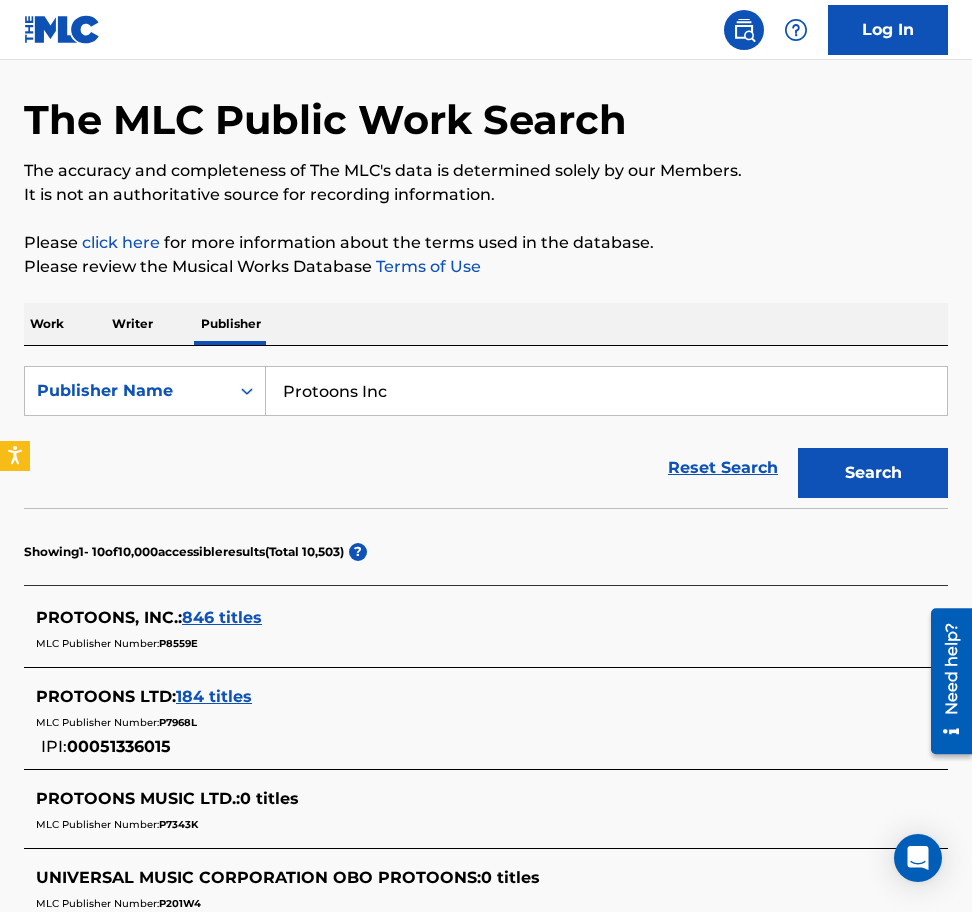 click on "846 titles" at bounding box center [222, 617] 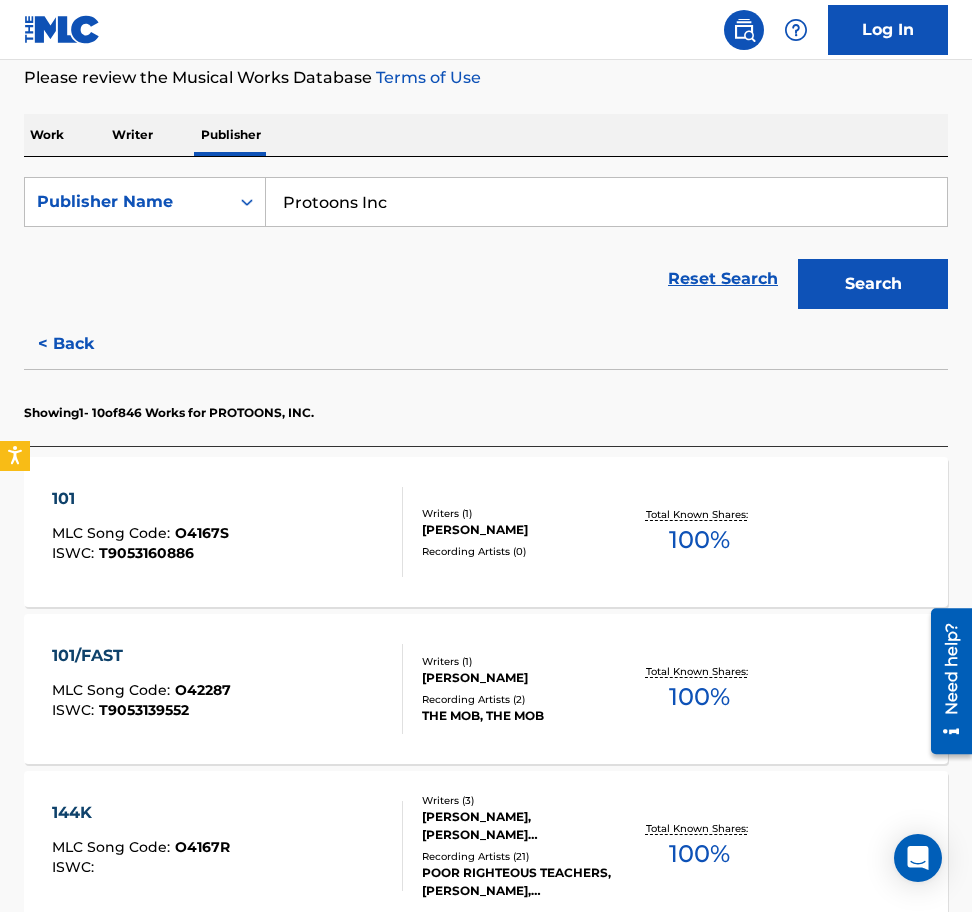scroll, scrollTop: 456, scrollLeft: 0, axis: vertical 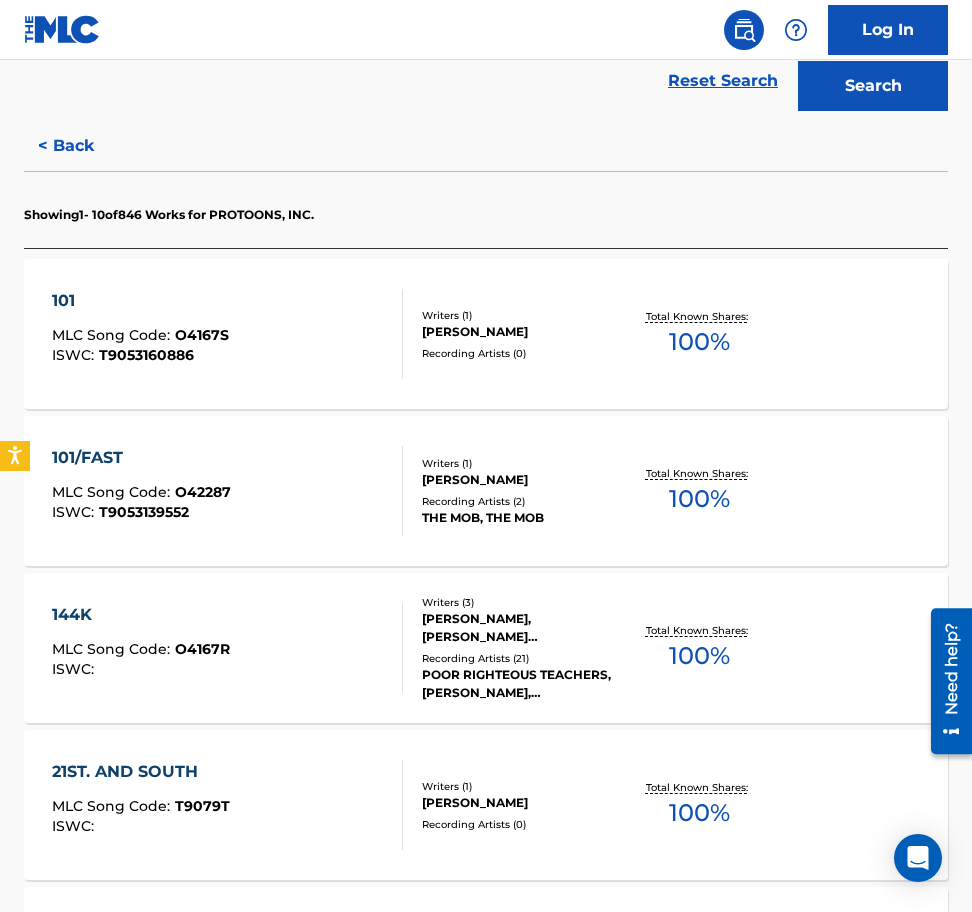 click on "144K MLC Song Code : O4167R ISWC : Writers ( 3 ) [PERSON_NAME], [PERSON_NAME] [PERSON_NAME] [PERSON_NAME] Recording Artists ( 21 ) POOR RIGHTEOUS TEACHERS, [PERSON_NAME], [PERSON_NAME], [PERSON_NAME], [PERSON_NAME], [PERSON_NAME], [PERSON_NAME], FATHER [PERSON_NAME], WISE INTELLIGENT, CULTURE FREEDOM, POOR RIGHTEOUS TEACHERS, POOR RIGHTEOUS TEACHERS, POOR RIGHTEOUS TEACHERS, POOR RIGHTEOUS TEACHERS Total Known Shares: 100 %" at bounding box center [486, 648] 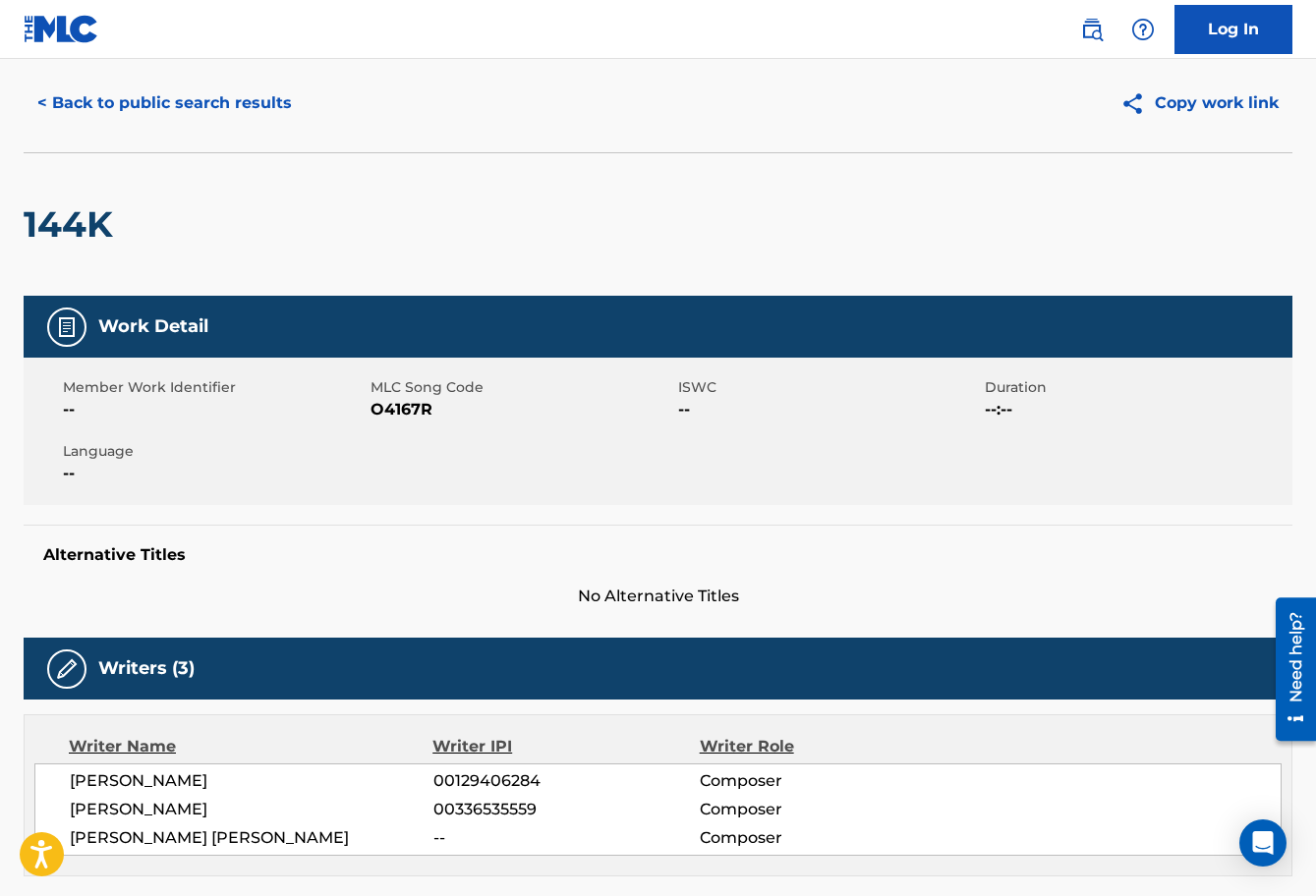 scroll, scrollTop: 0, scrollLeft: 0, axis: both 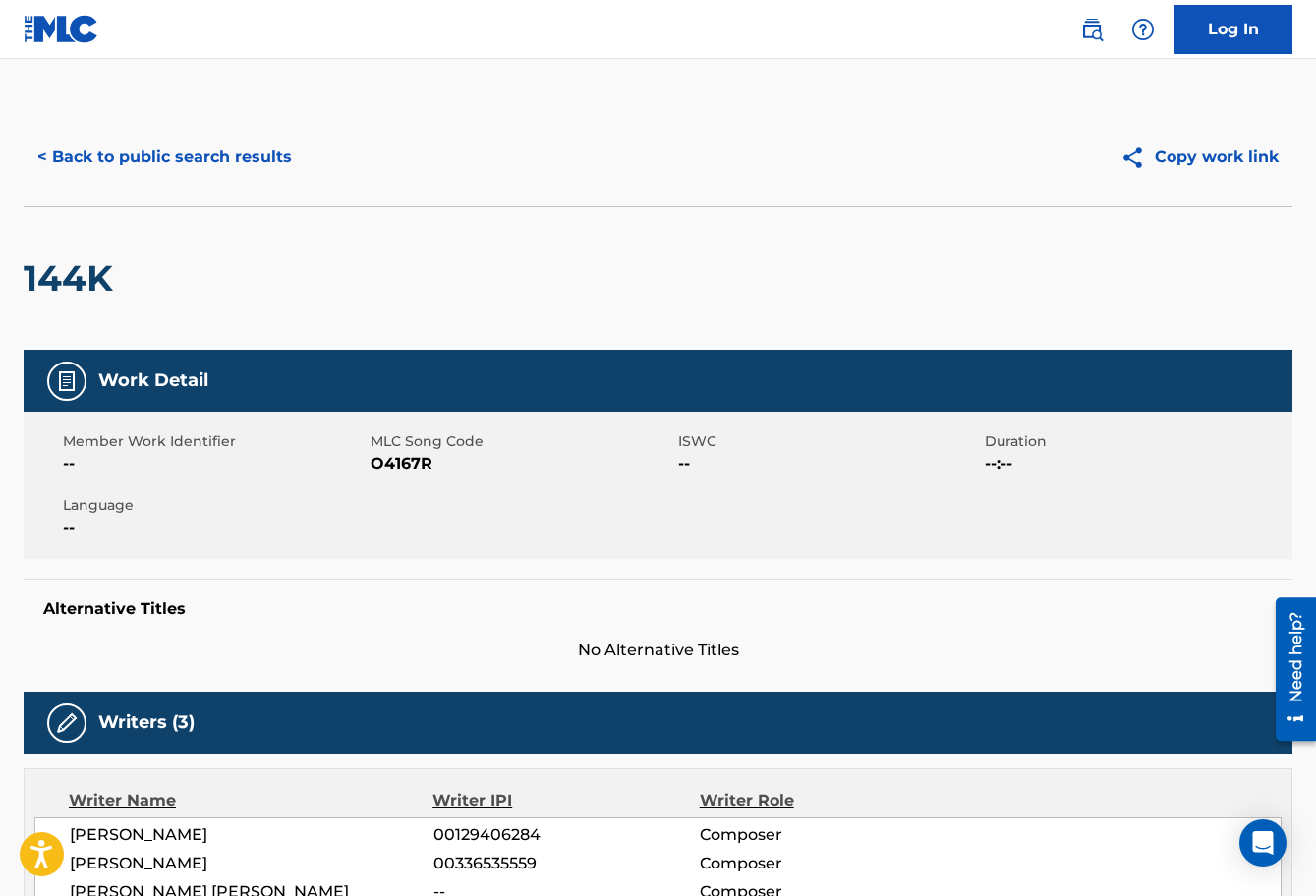 click on "< Back to public search results" at bounding box center (164, 157) 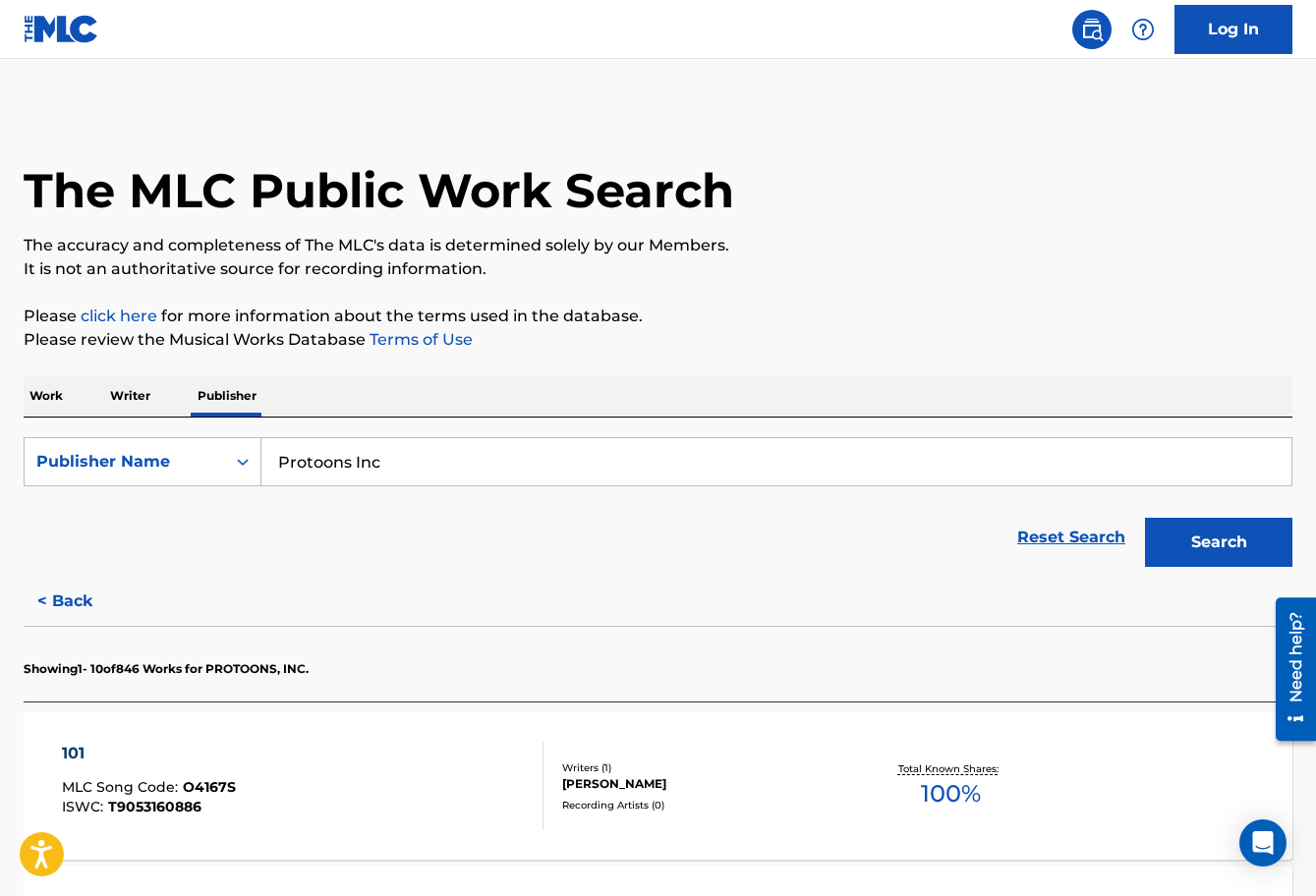 scroll, scrollTop: 442, scrollLeft: 0, axis: vertical 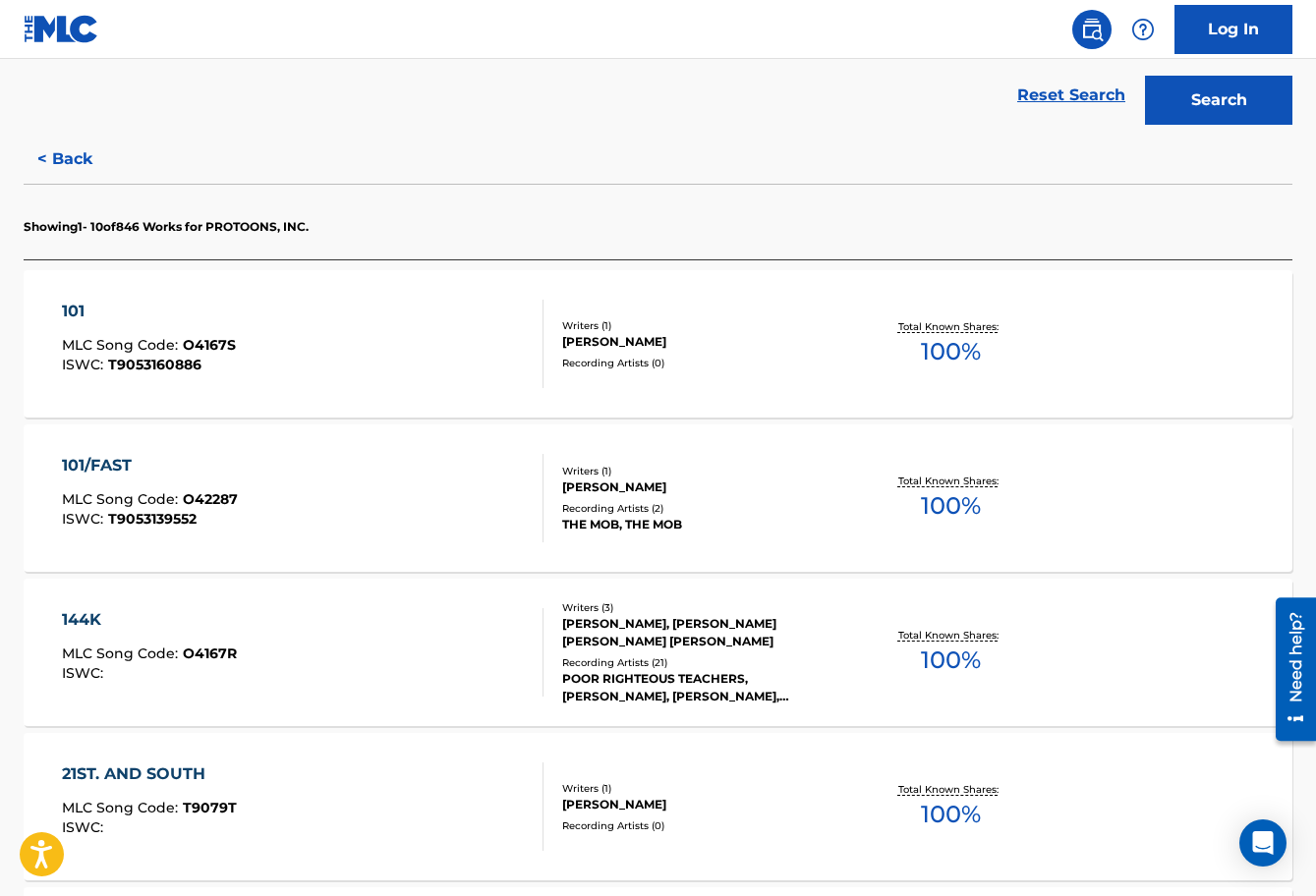 click on "144K MLC Song Code : O4167R ISWC :" at bounding box center (303, 652) 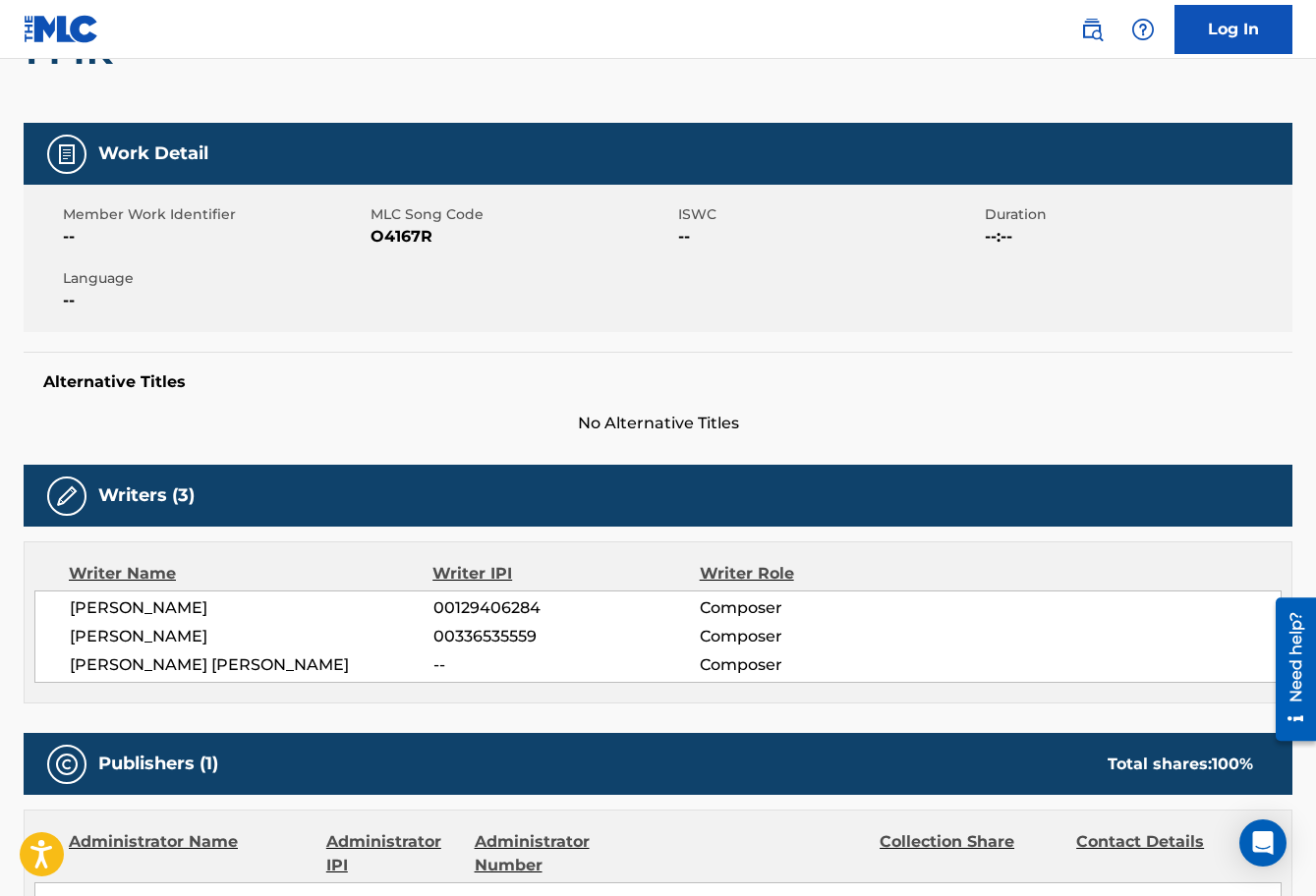 scroll, scrollTop: 0, scrollLeft: 0, axis: both 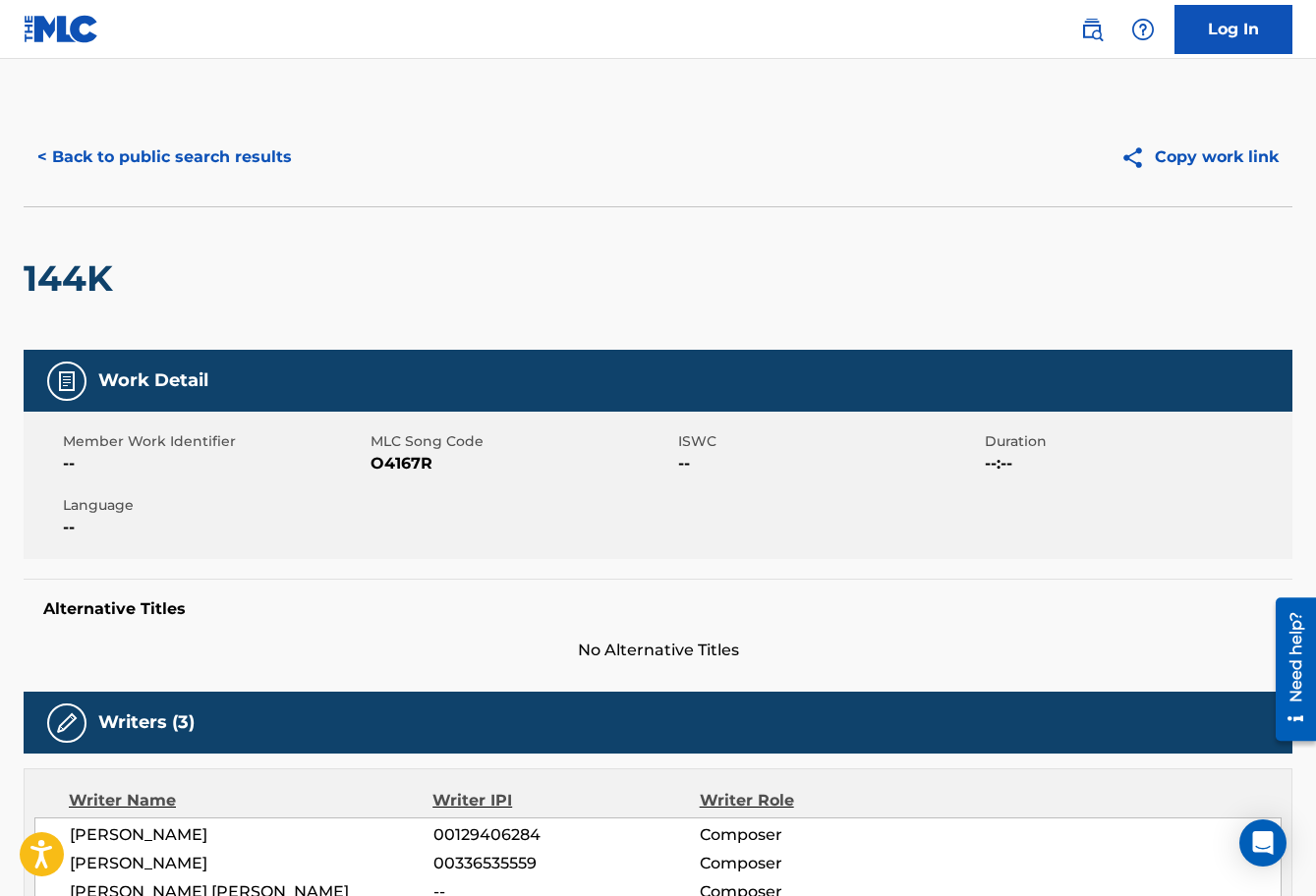 click on "< Back to public search results" at bounding box center (164, 157) 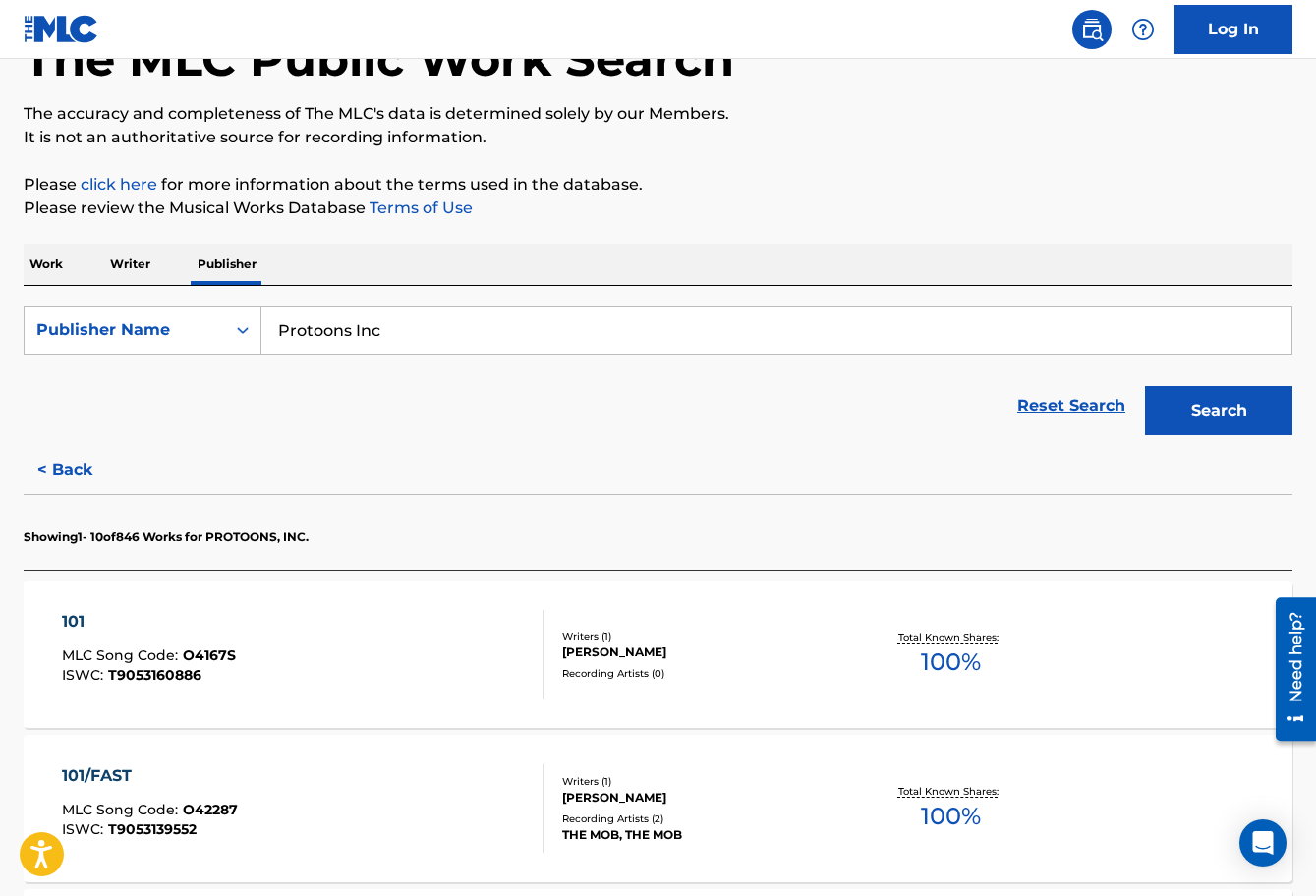 scroll, scrollTop: 0, scrollLeft: 0, axis: both 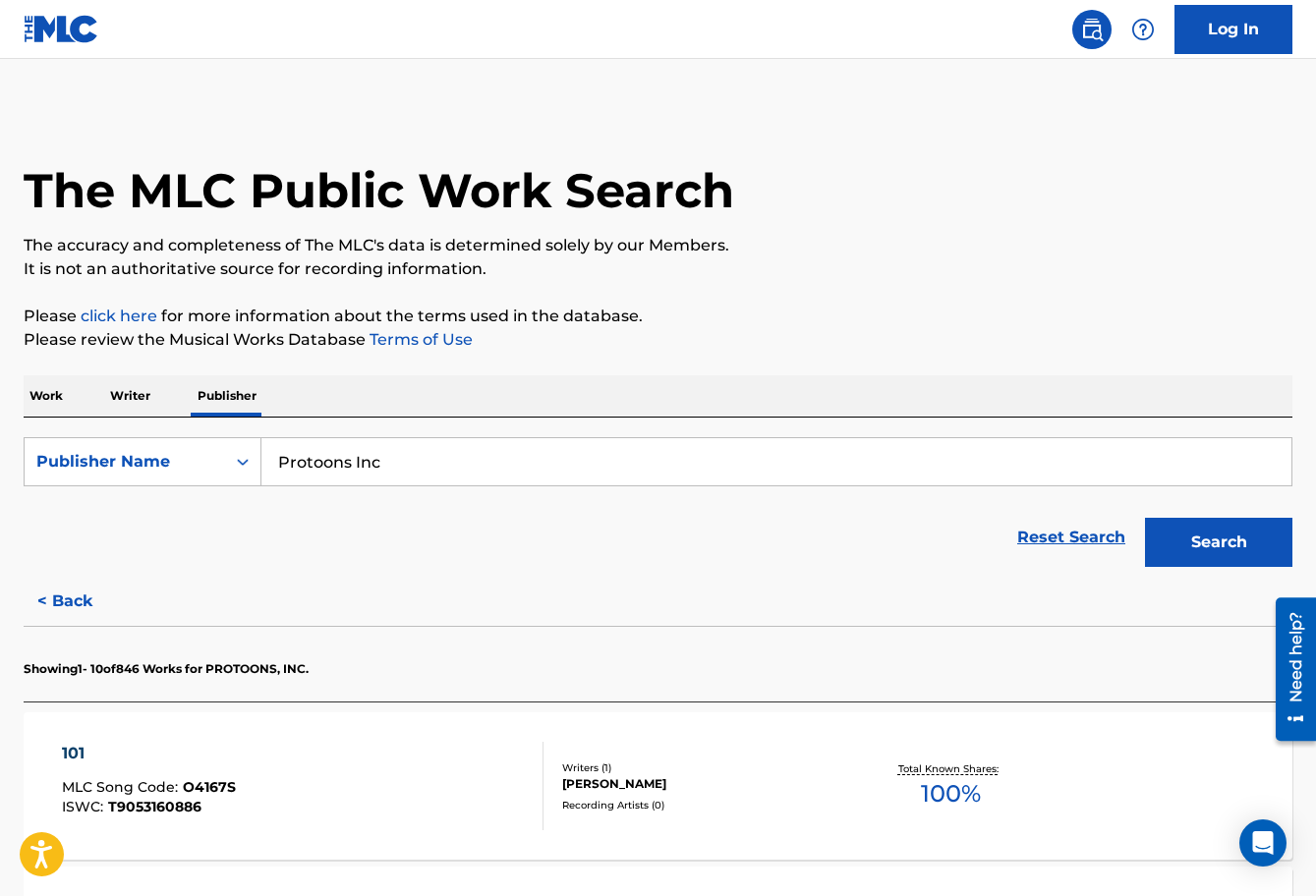 click on "Work" at bounding box center [46, 396] 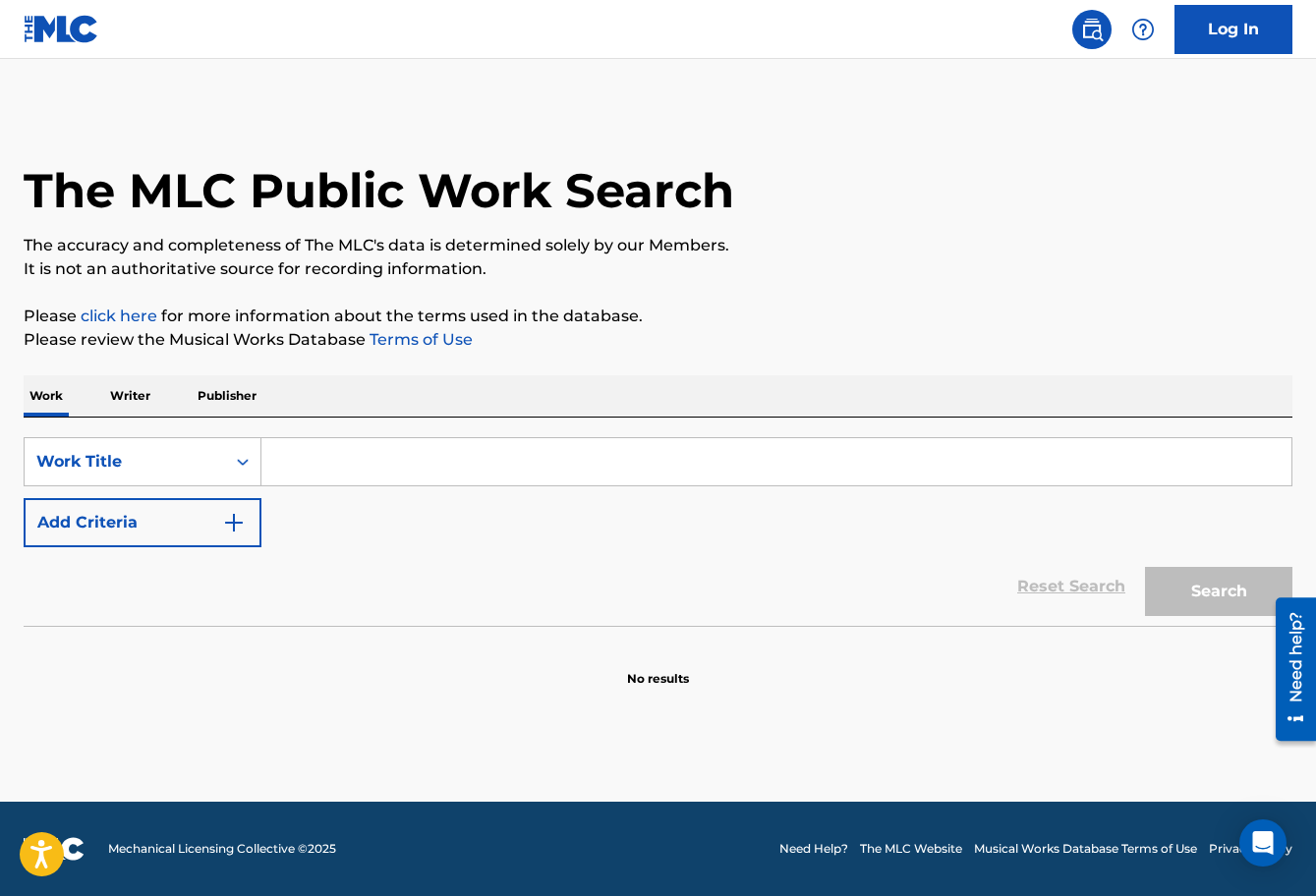 click at bounding box center [776, 462] 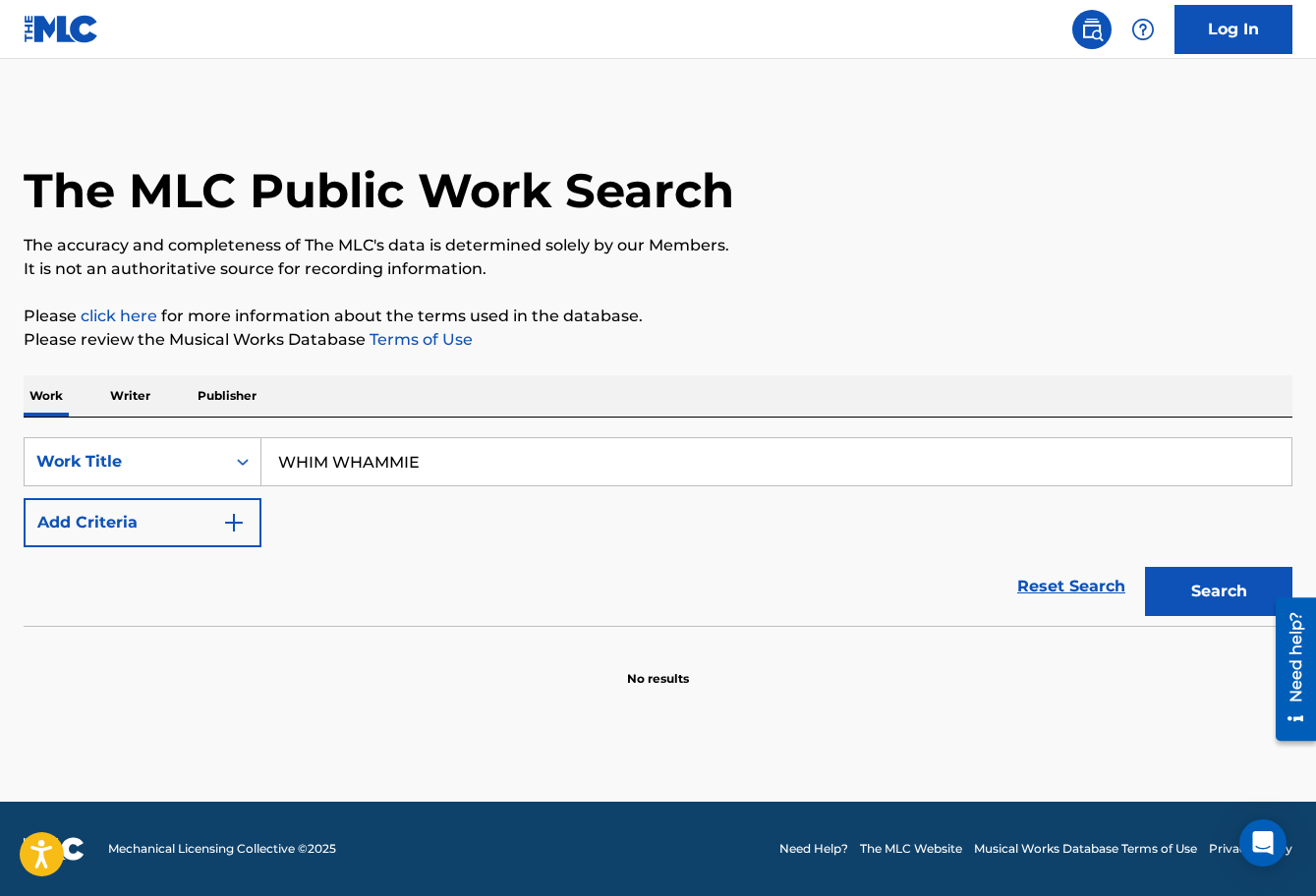 type on "WHIM WHAMMIE" 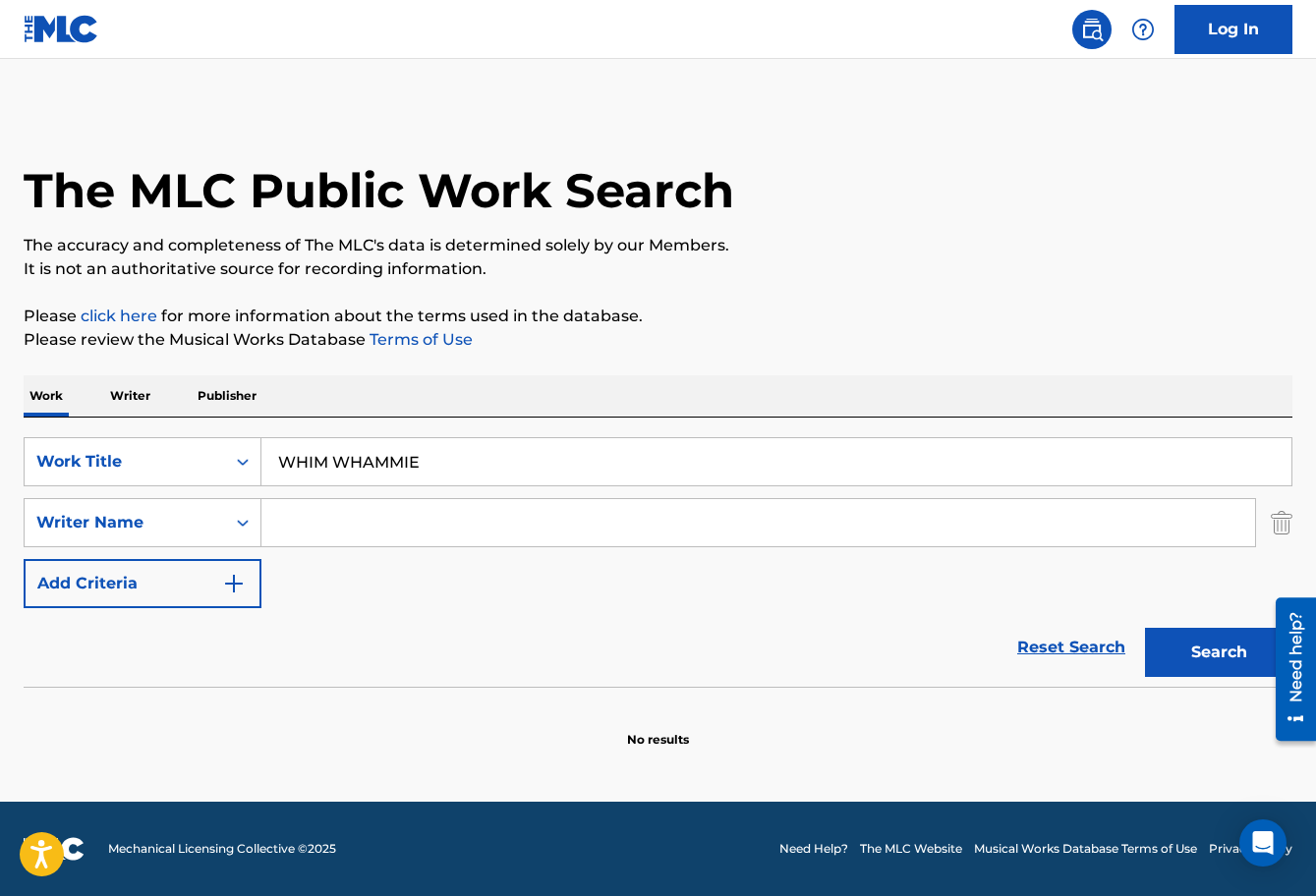 click on "SearchWithCriteria4003bc7e-e8c7-4d77-8be8-0edbd531e565 Work Title WHIM WHAMMIE SearchWithCriteria500e72ce-c067-4f4c-8899-469c7ed2284e Writer Name Add Criteria" at bounding box center (658, 523) 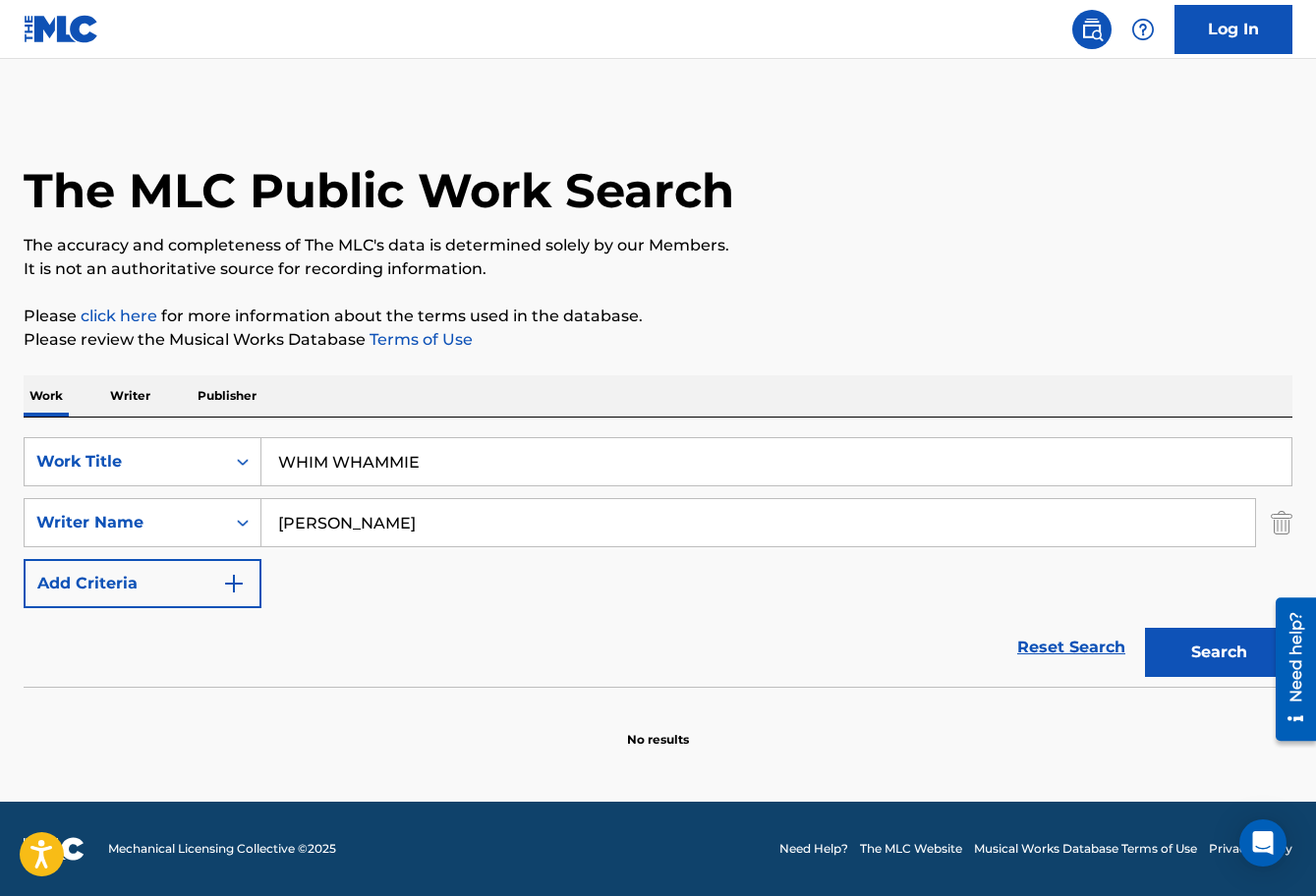 type on "[PERSON_NAME]" 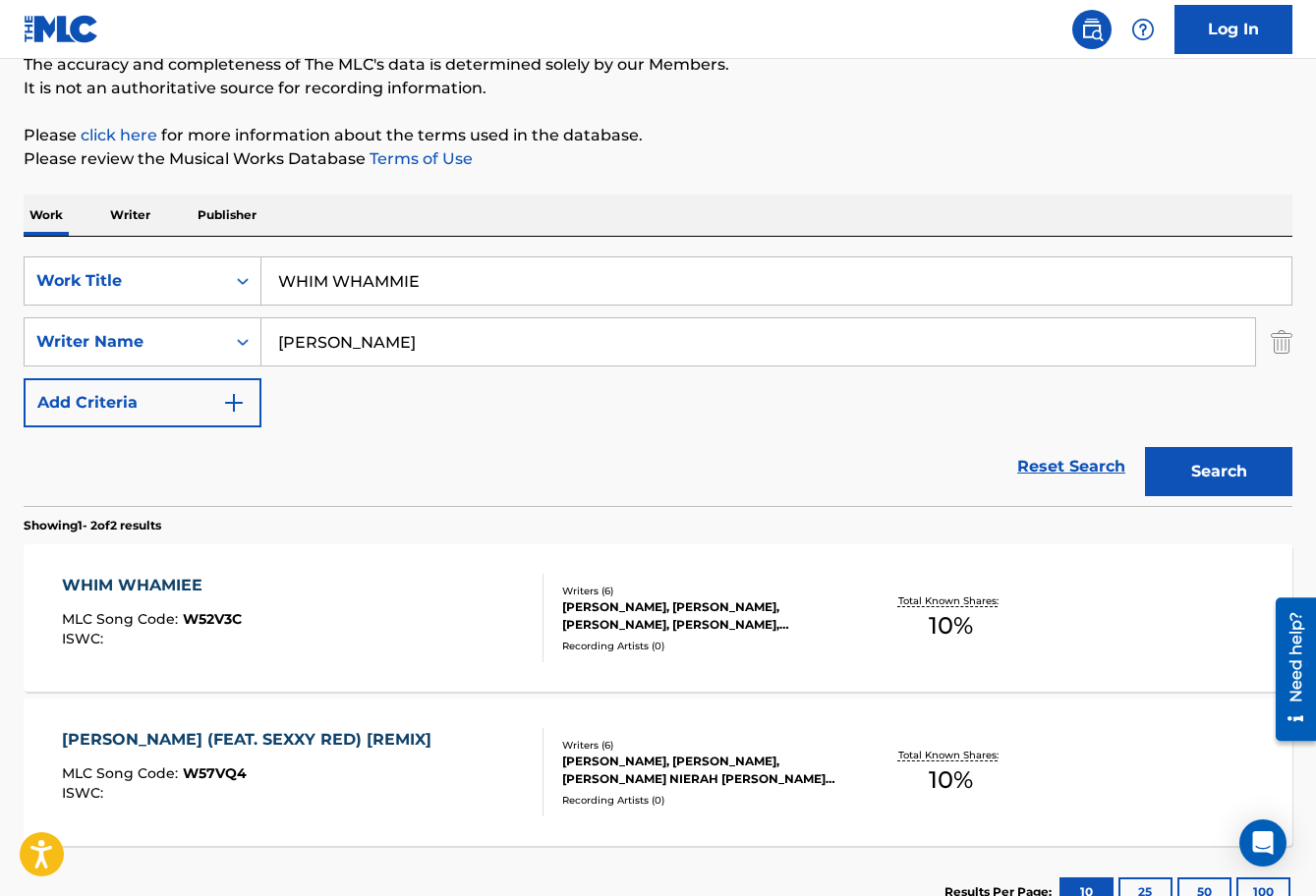 scroll, scrollTop: 208, scrollLeft: 0, axis: vertical 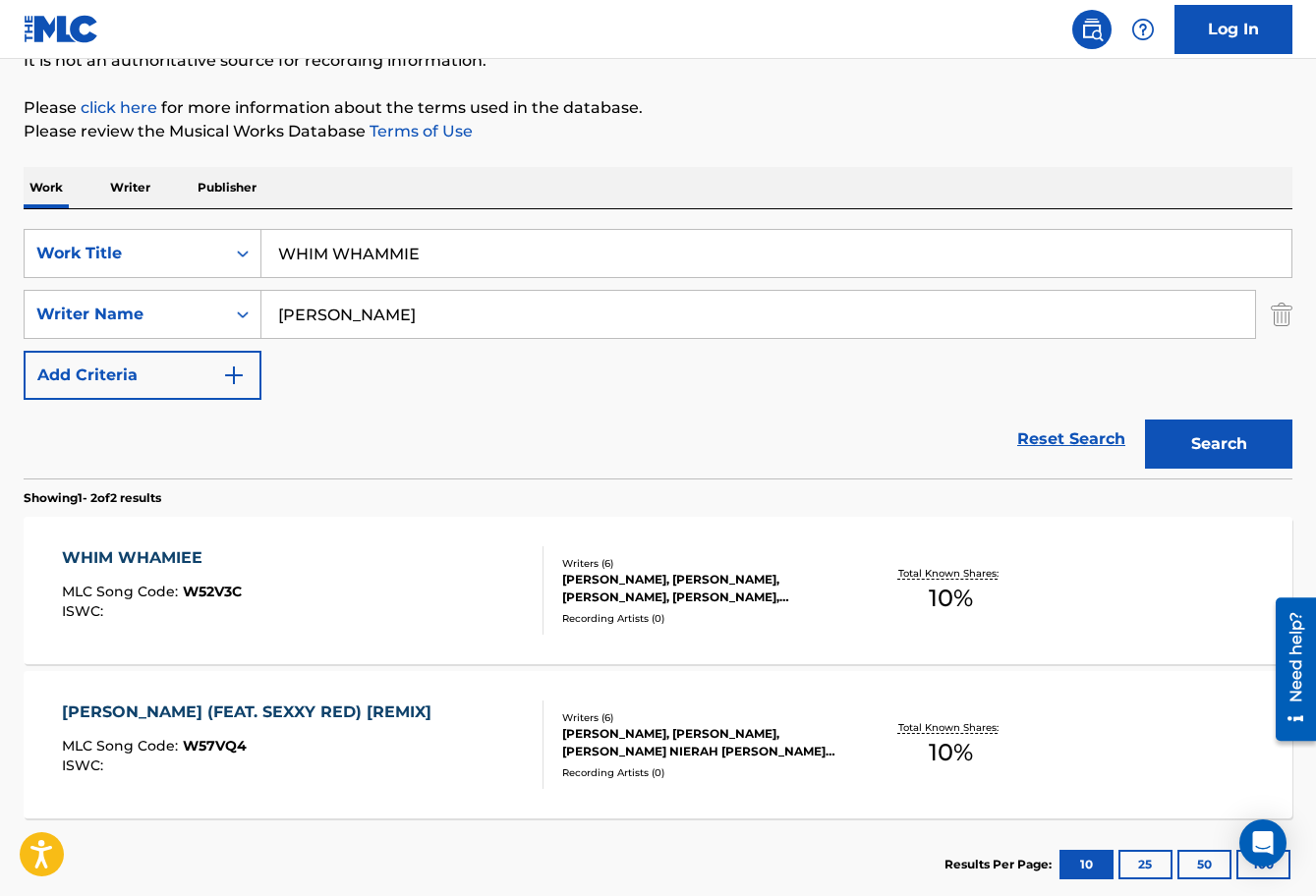 click on "WHIM WHAMIEE MLC Song Code : W52V3C ISWC :" at bounding box center [303, 590] 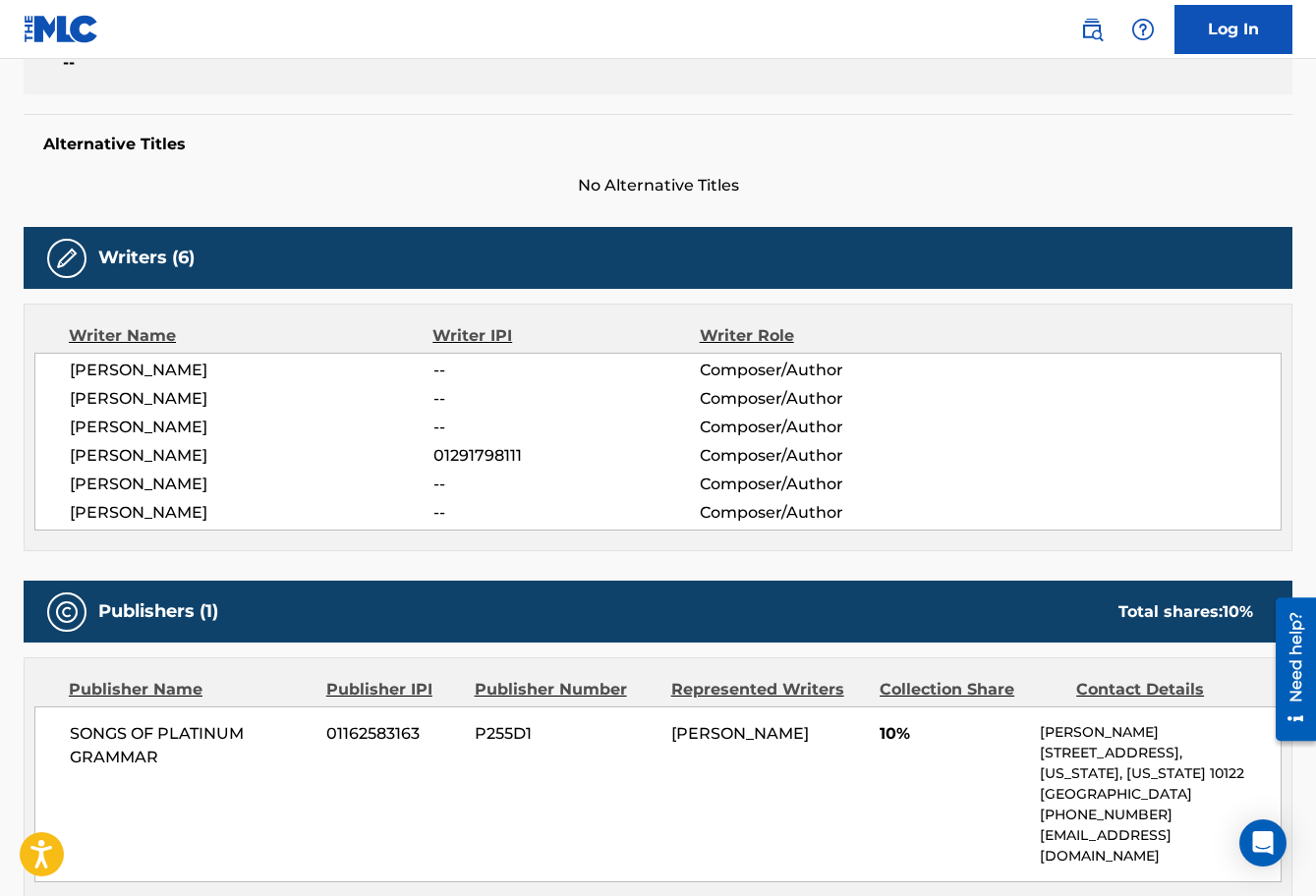 scroll, scrollTop: 727, scrollLeft: 0, axis: vertical 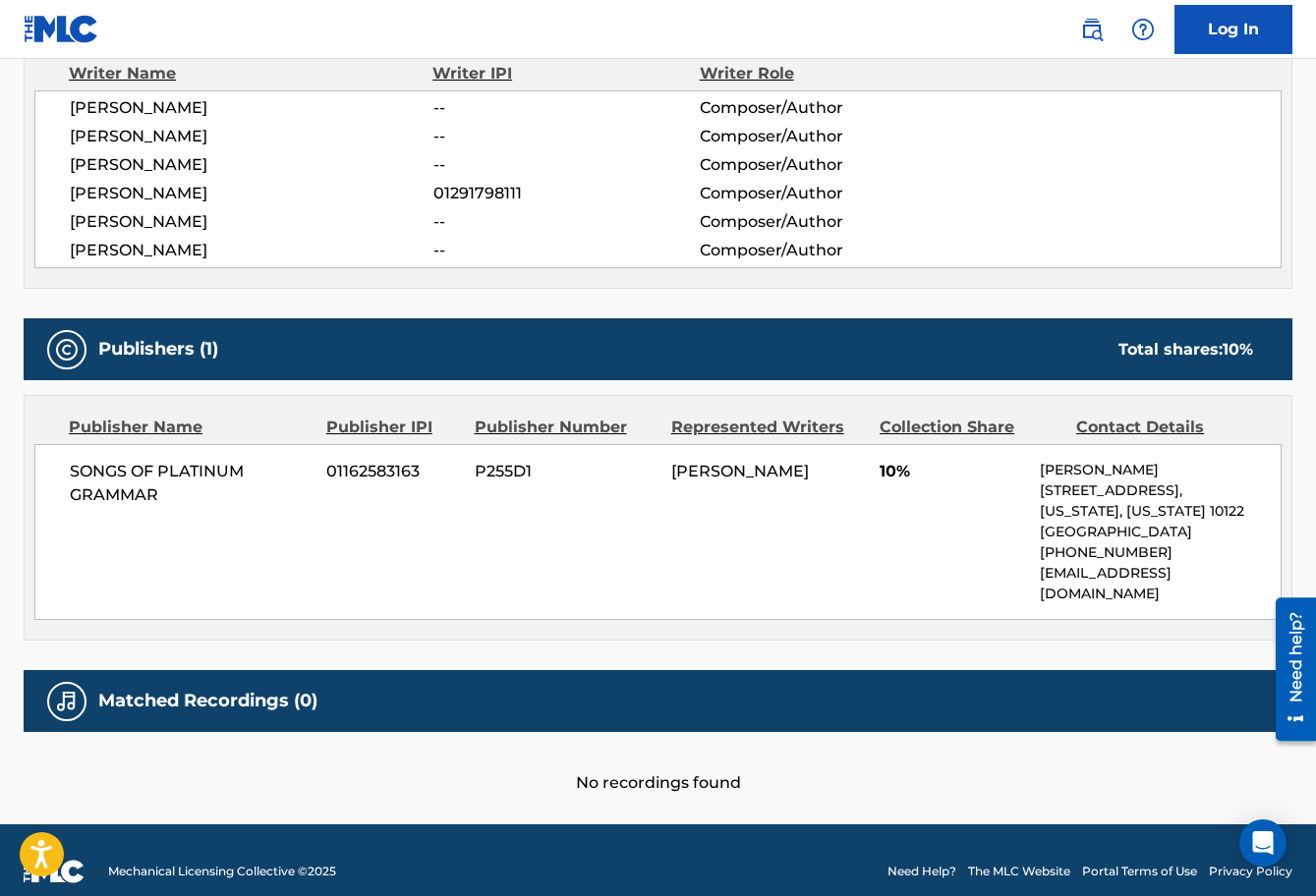 click on "SONGS OF PLATINUM GRAMMAR" at bounding box center [191, 483] 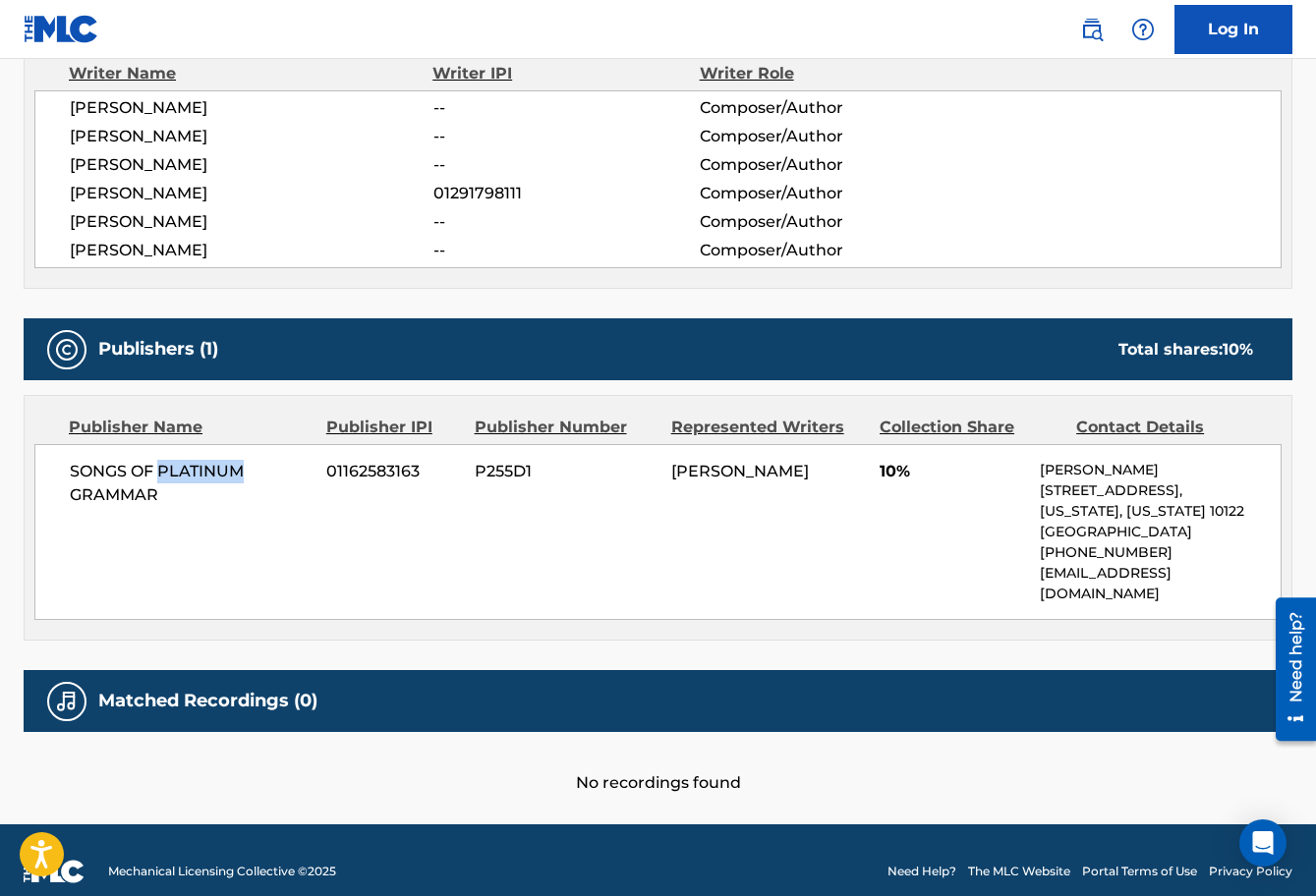 click on "SONGS OF PLATINUM GRAMMAR" at bounding box center (191, 483) 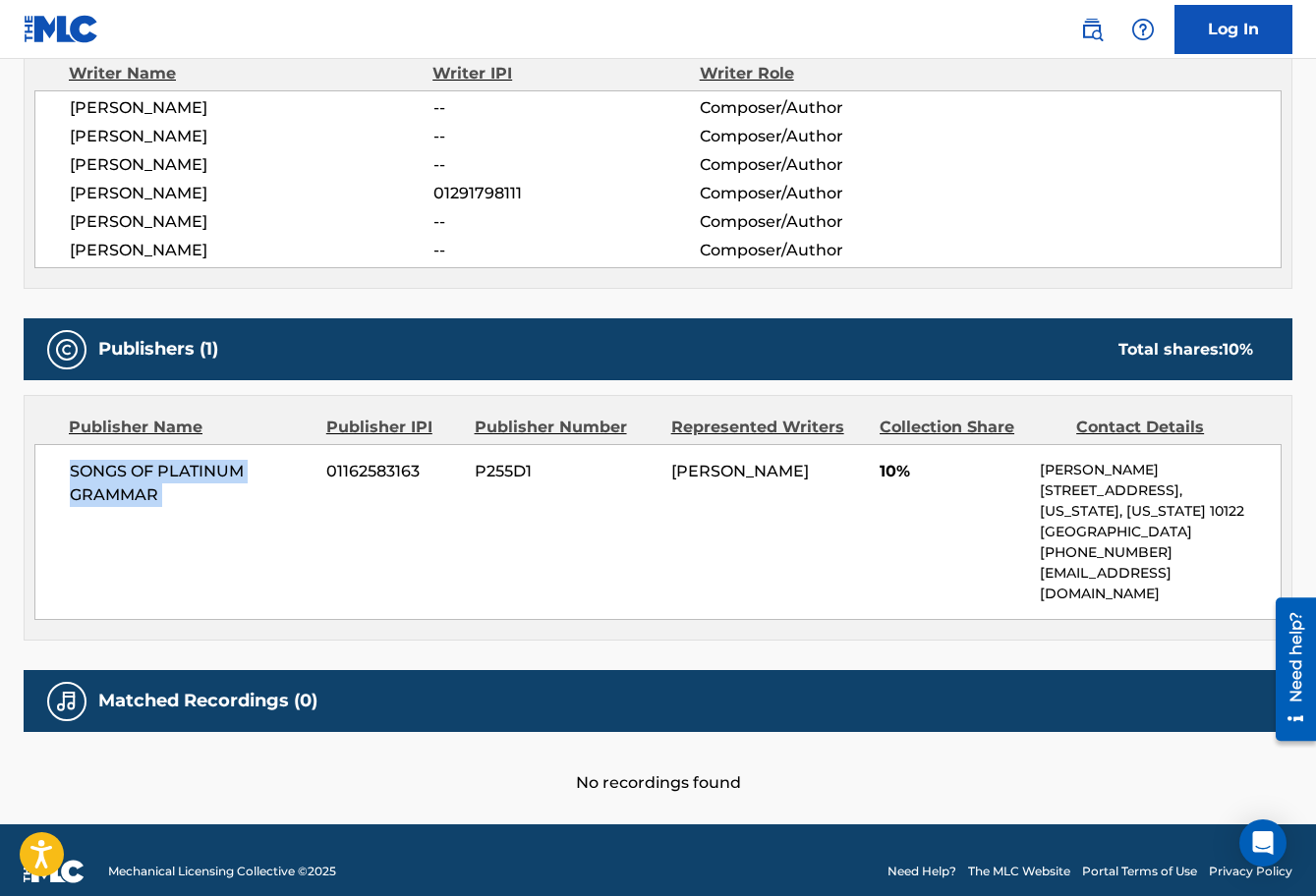 click on "SONGS OF PLATINUM GRAMMAR" at bounding box center (191, 483) 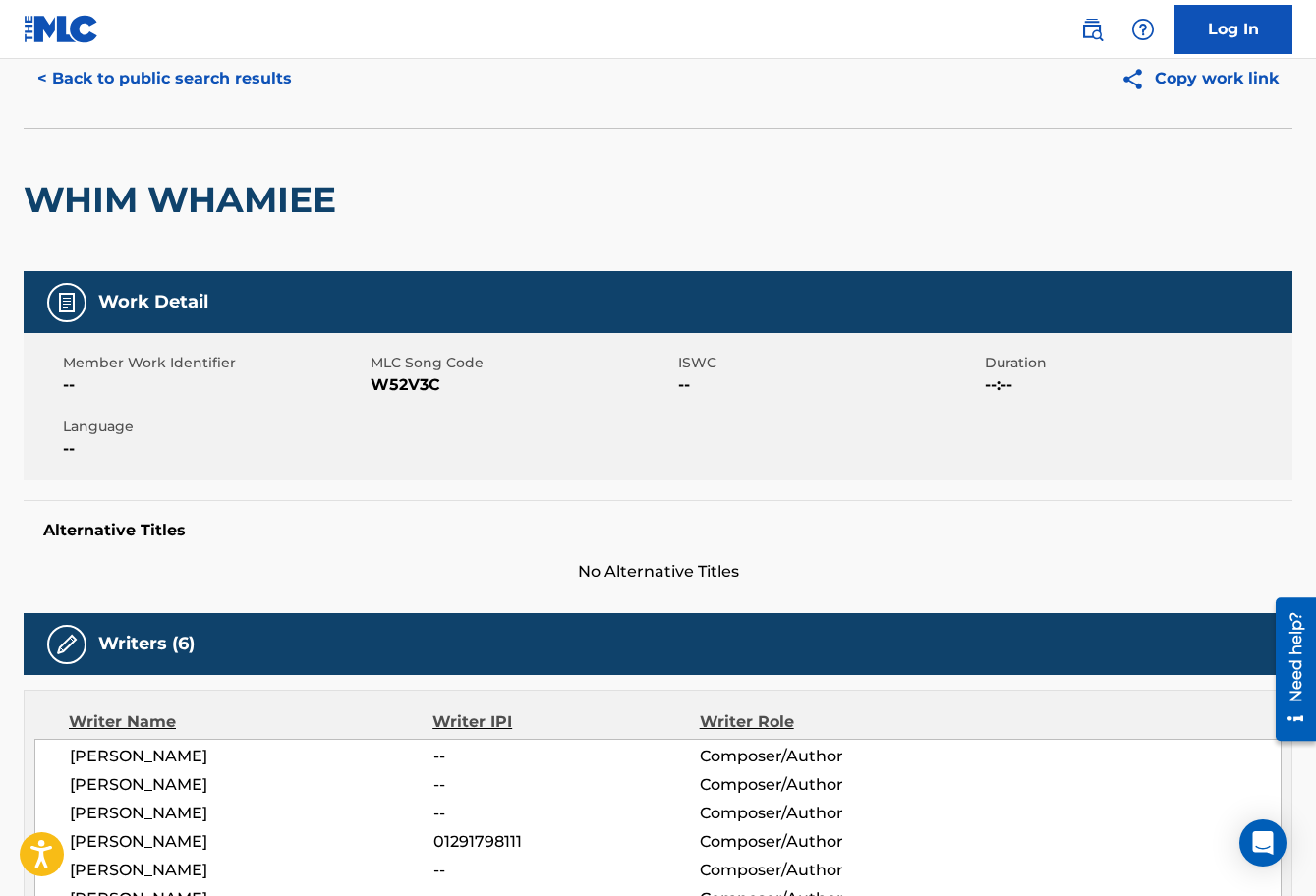 scroll, scrollTop: 0, scrollLeft: 0, axis: both 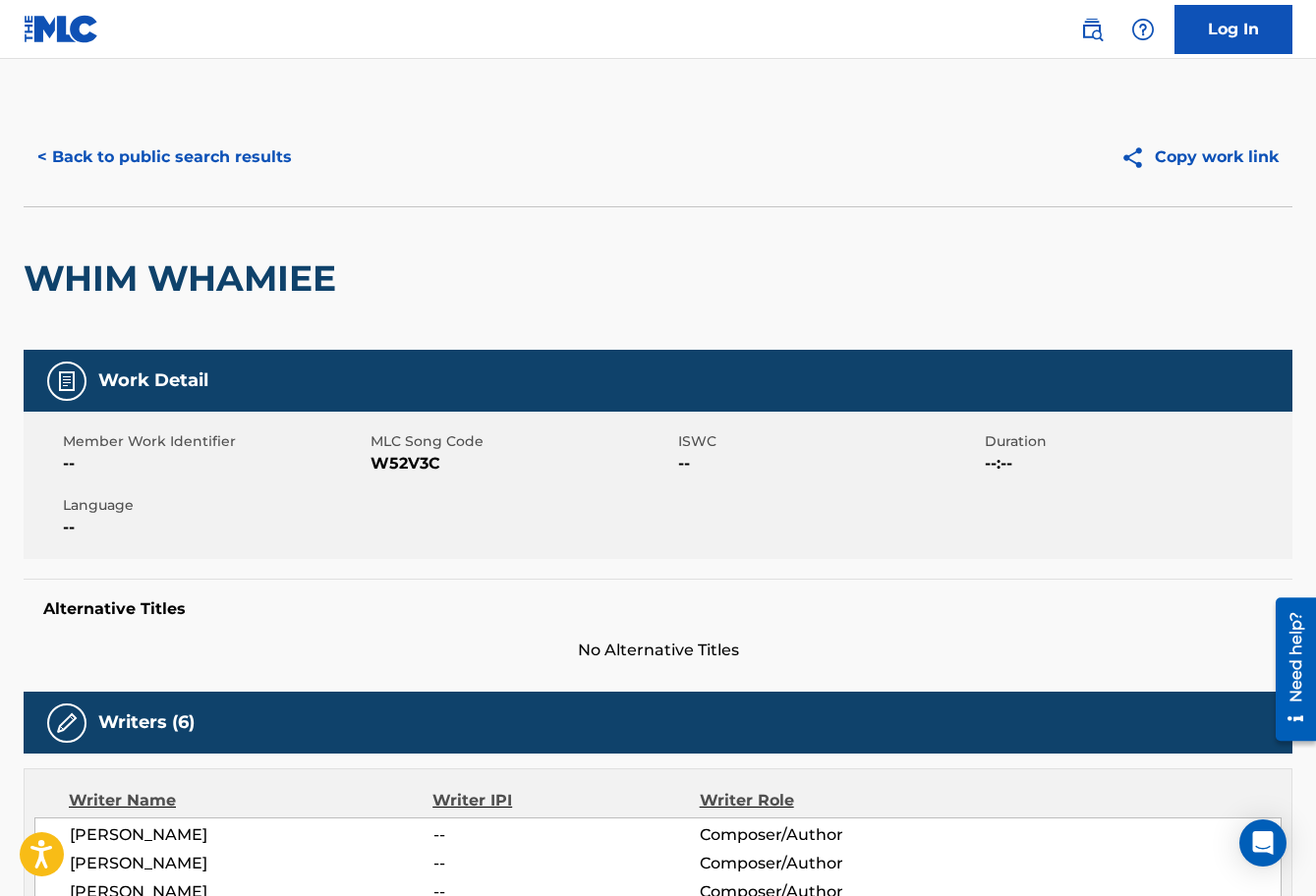 click on "< Back to public search results Copy work link" at bounding box center [658, 157] 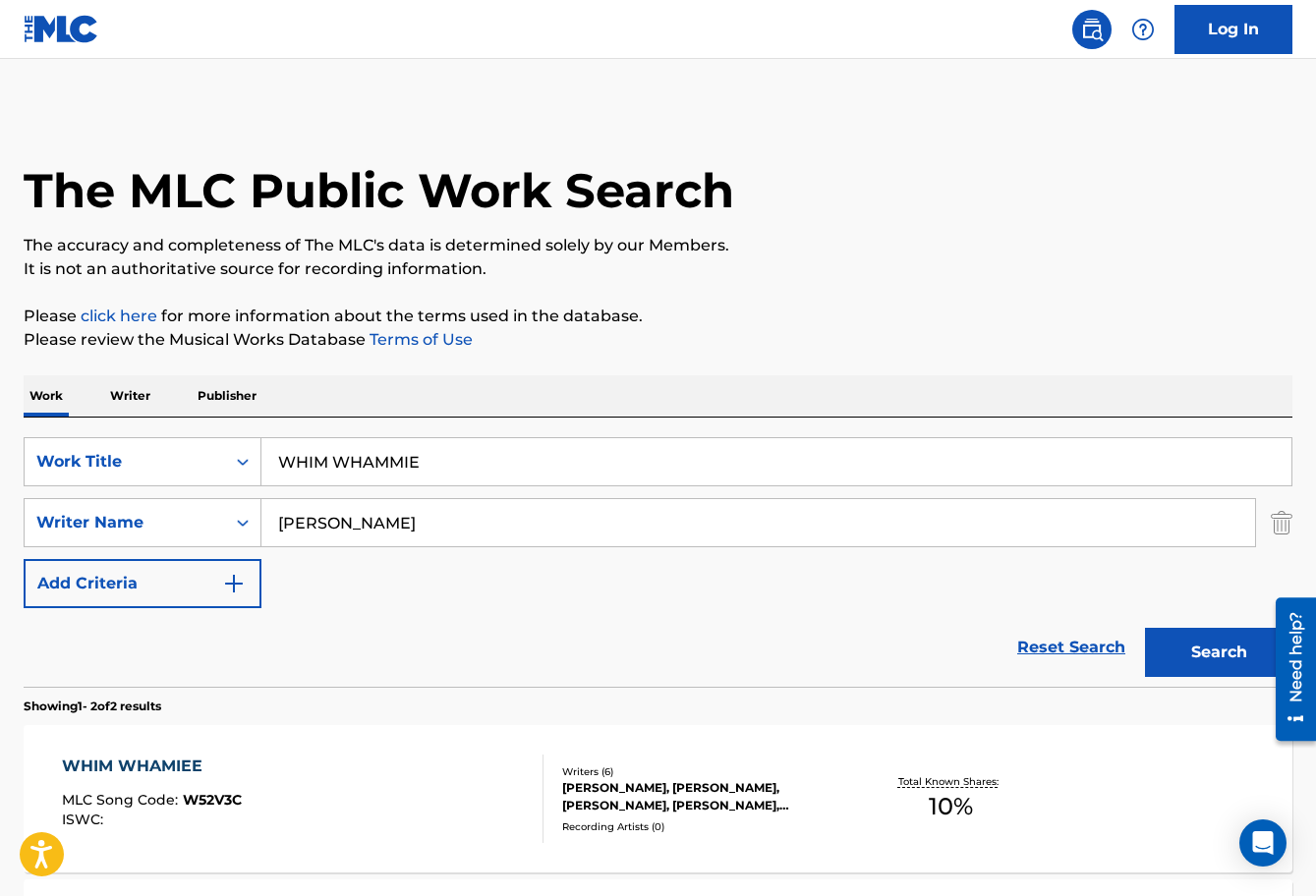 scroll, scrollTop: 208, scrollLeft: 0, axis: vertical 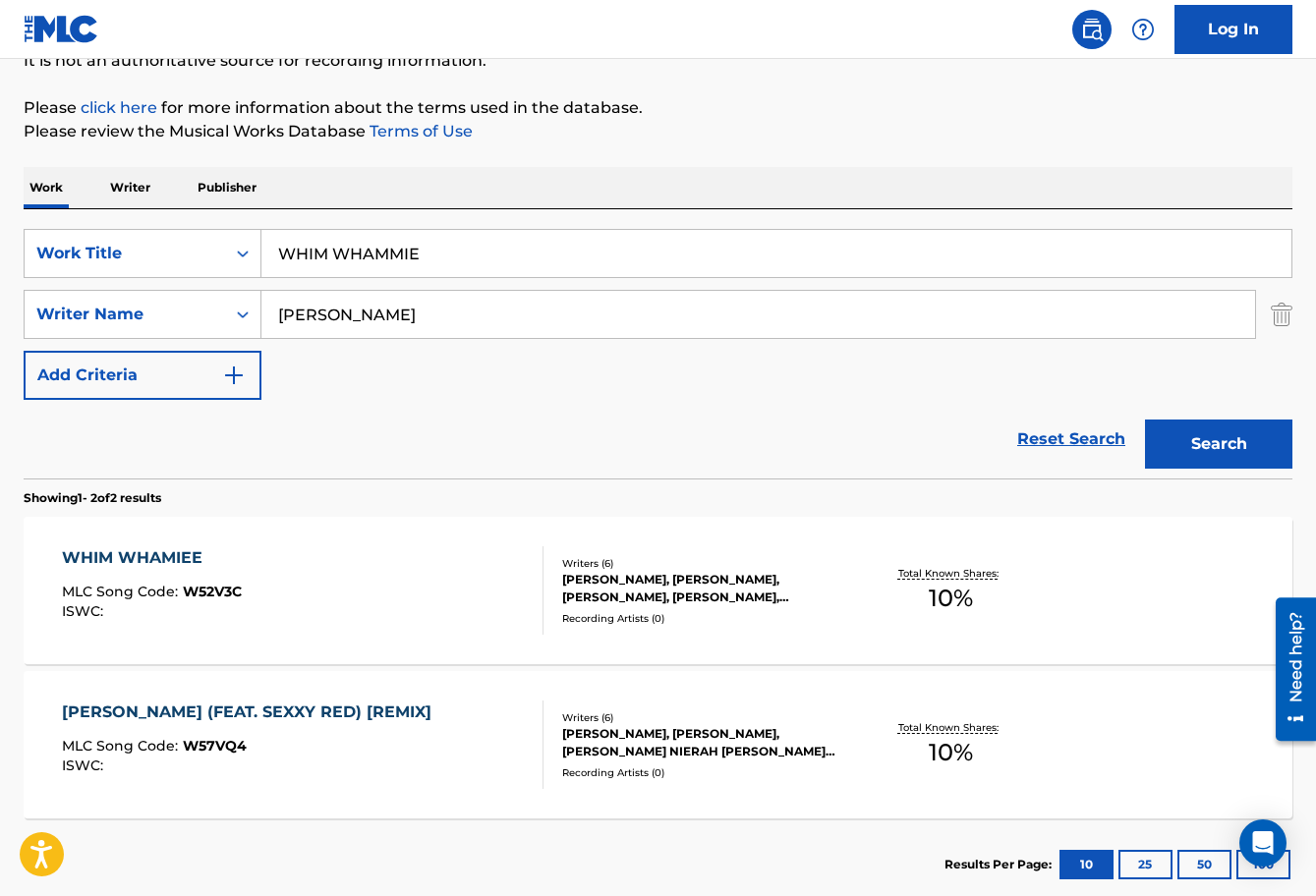 click on "Work Writer Publisher" at bounding box center (658, 188) 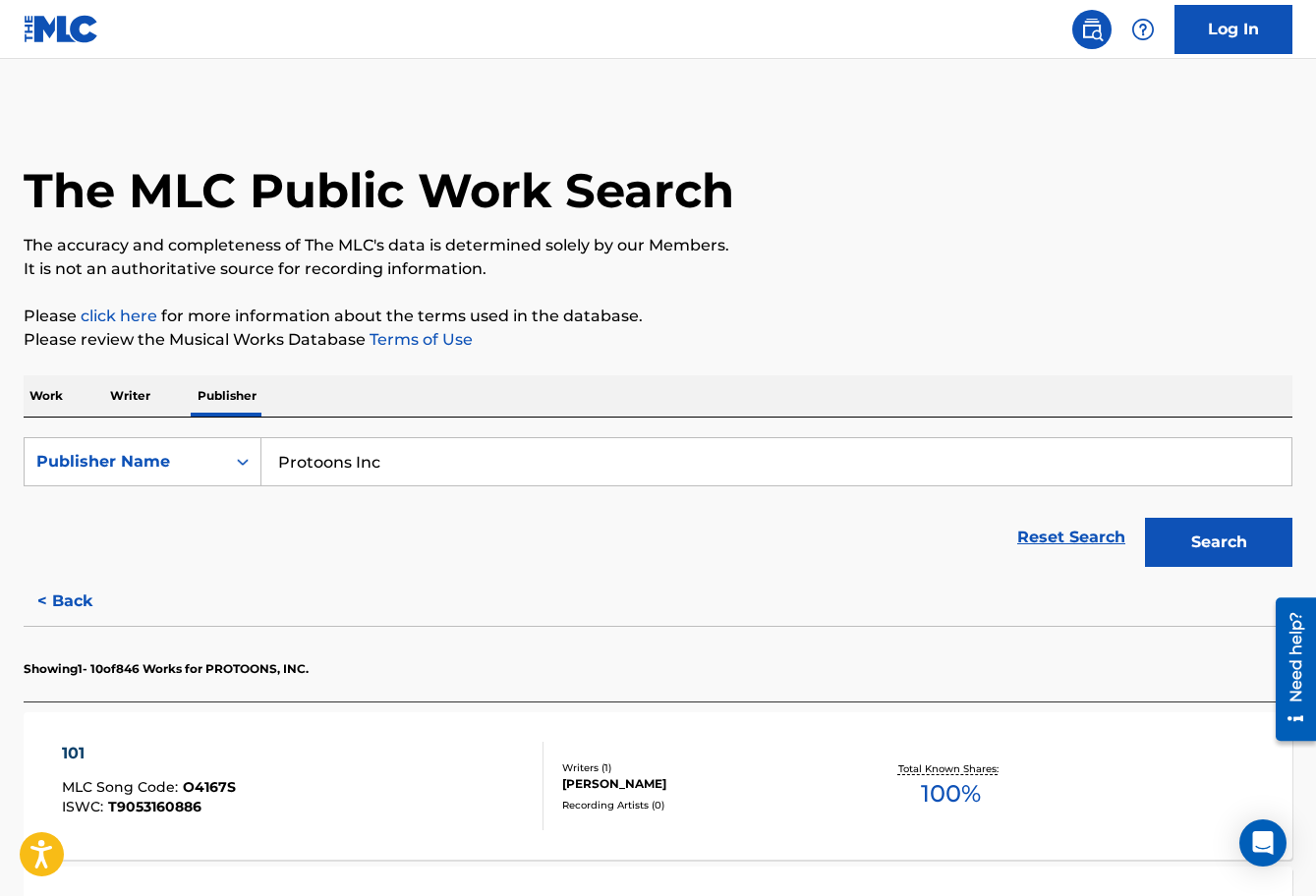 click on "SearchWithCriteria52709e1d-6940-4a25-bf2e-e53471c039ad Publisher Name Protoons Inc Reset Search Search" at bounding box center [658, 507] 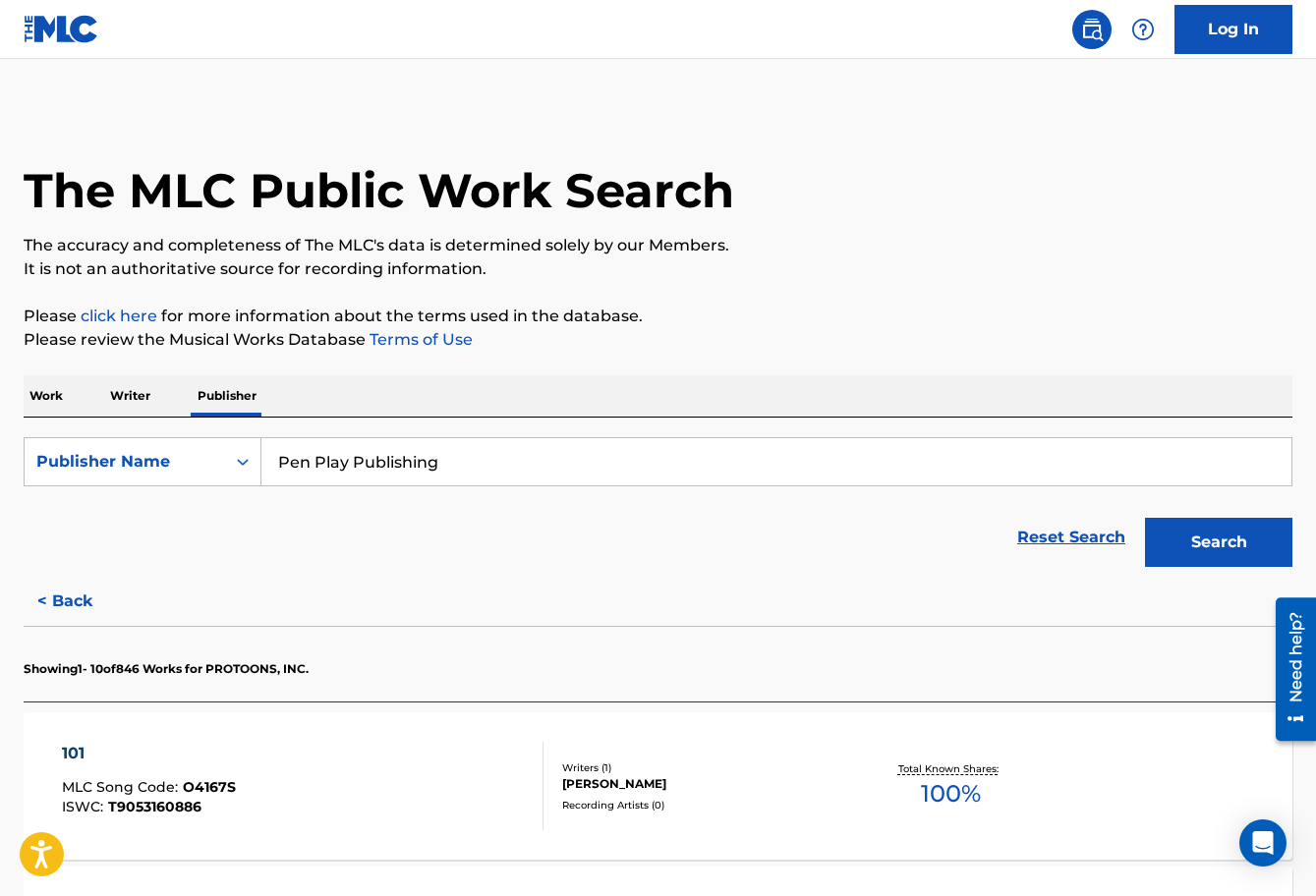 type on "Pen Play Publishing" 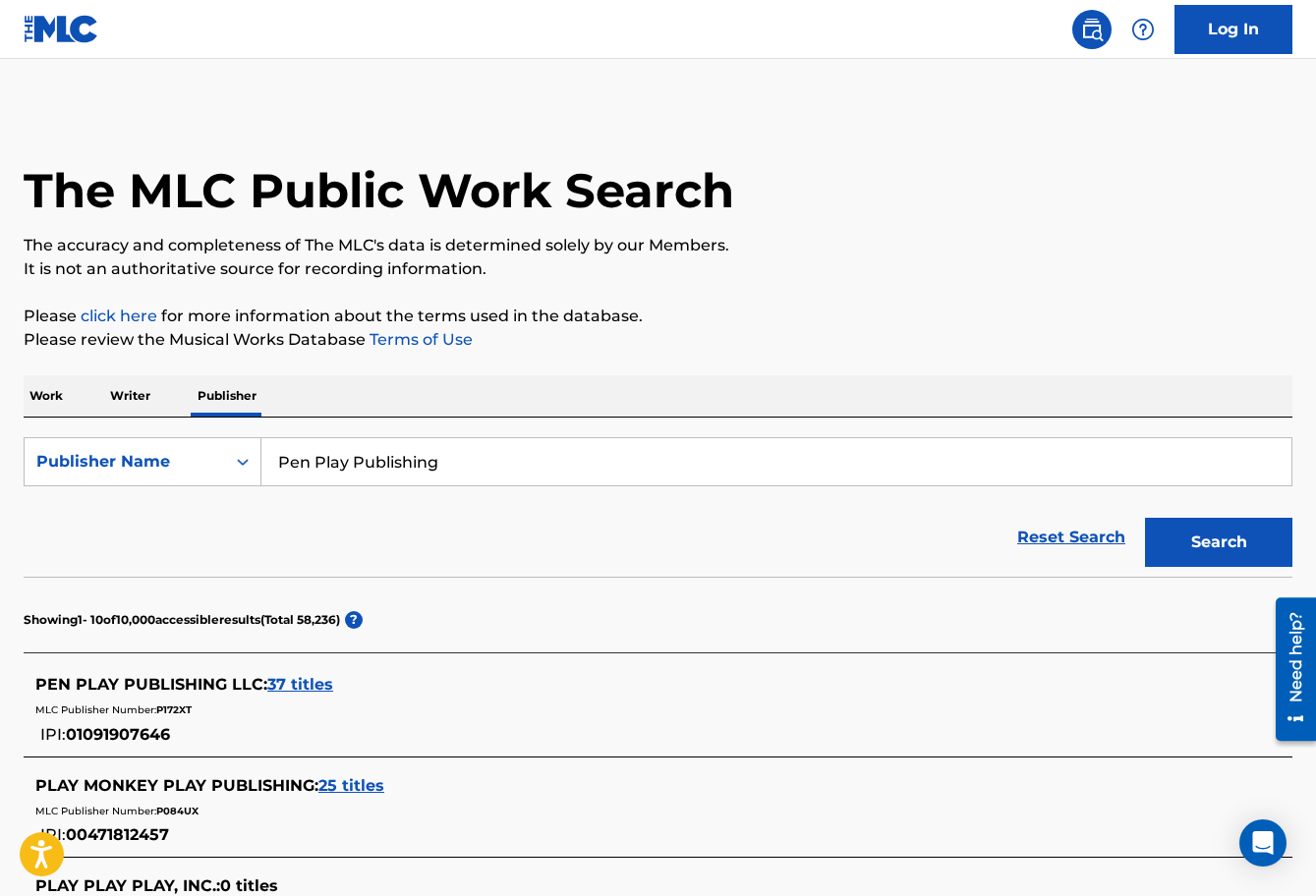 click on "37 titles" at bounding box center (300, 684) 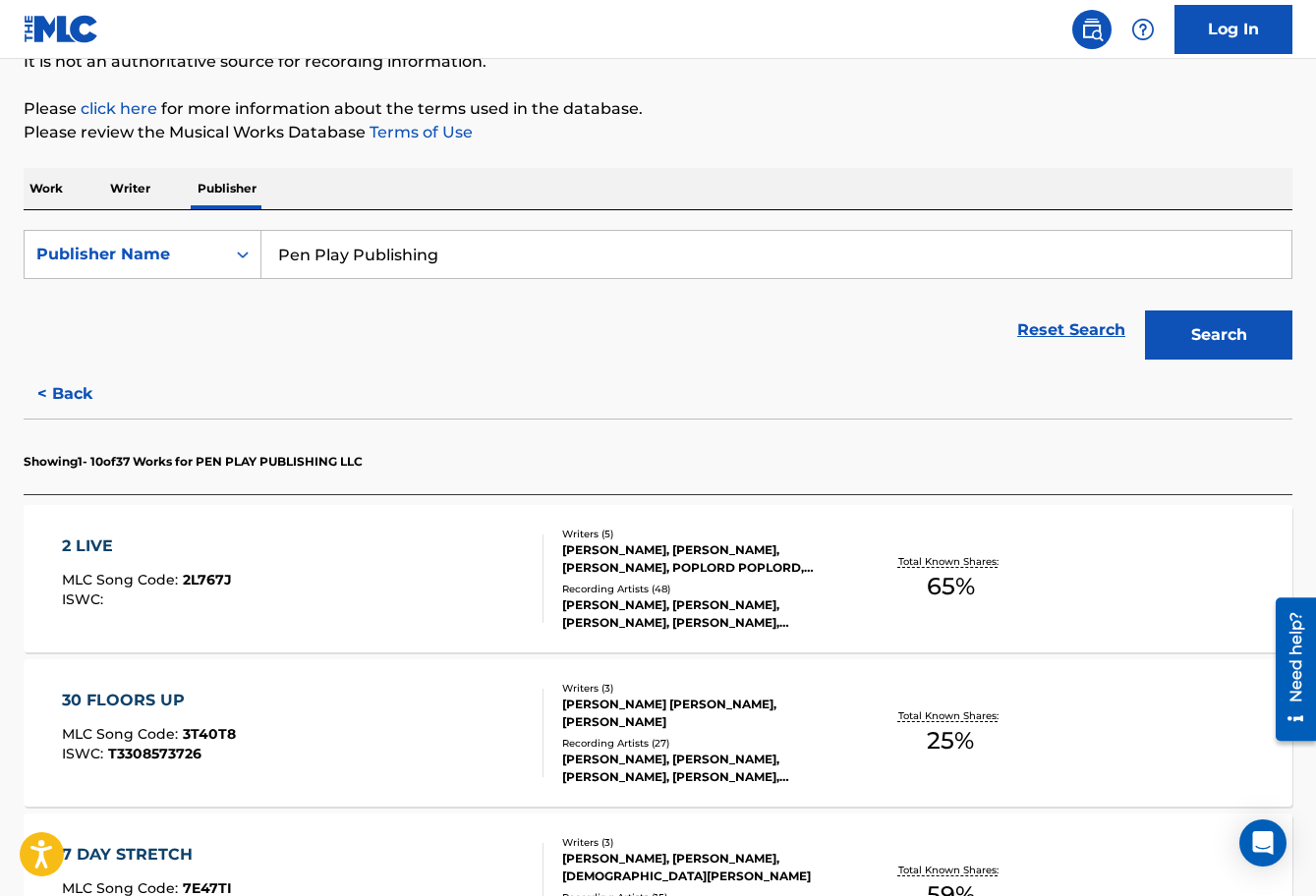 scroll, scrollTop: 496, scrollLeft: 0, axis: vertical 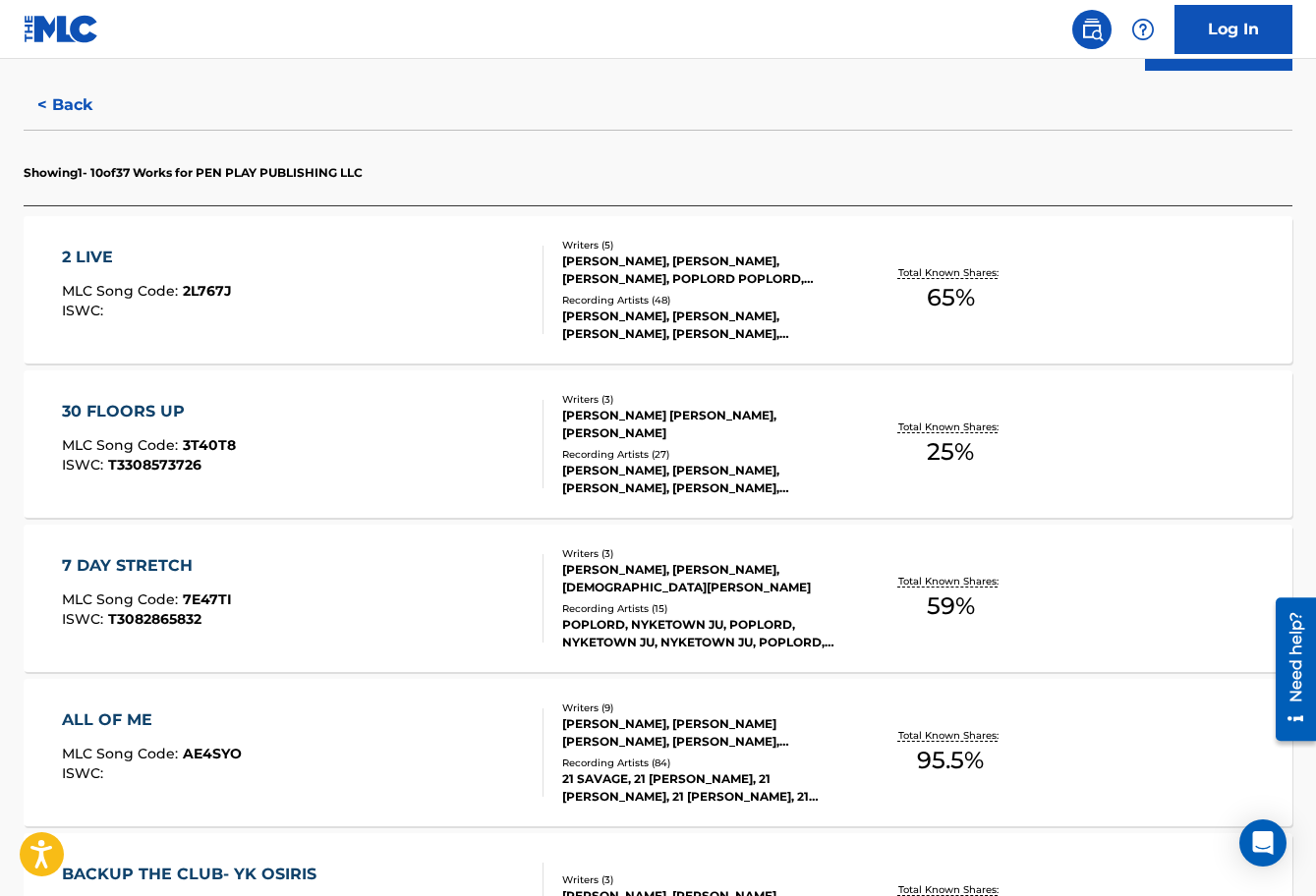 click on "2 LIVE MLC Song Code : 2L767J ISWC :" at bounding box center (303, 290) 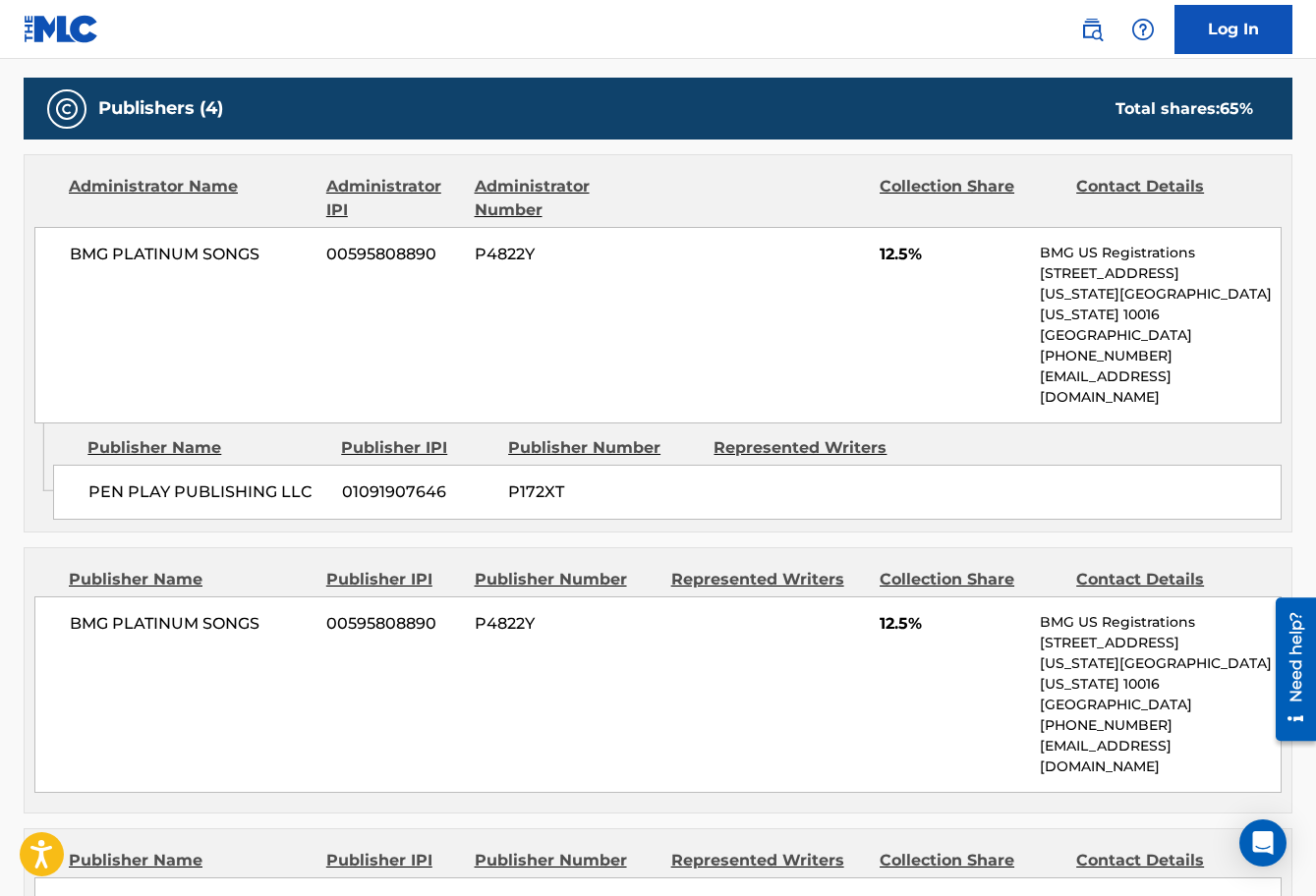 scroll, scrollTop: 0, scrollLeft: 0, axis: both 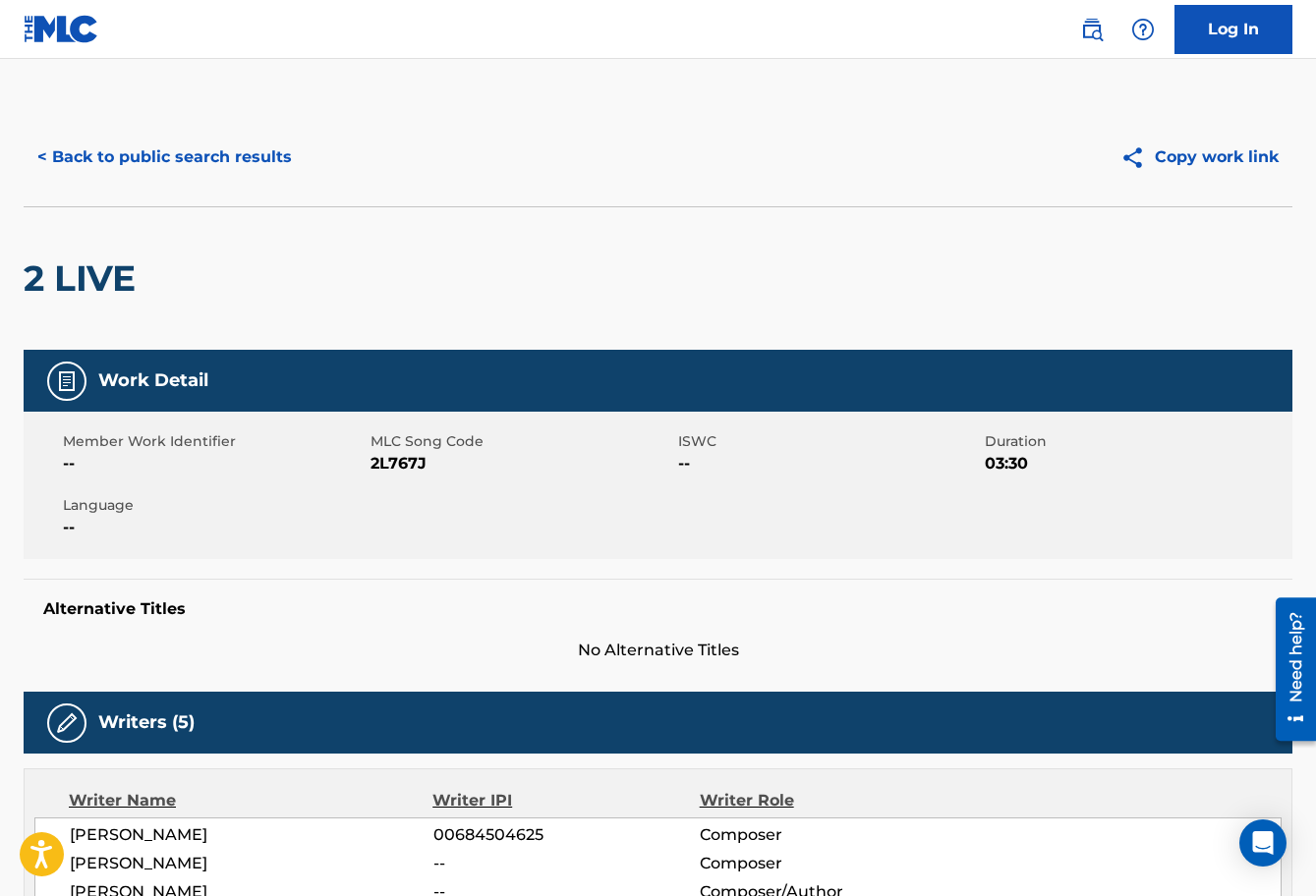 click on "< Back to public search results" at bounding box center (164, 157) 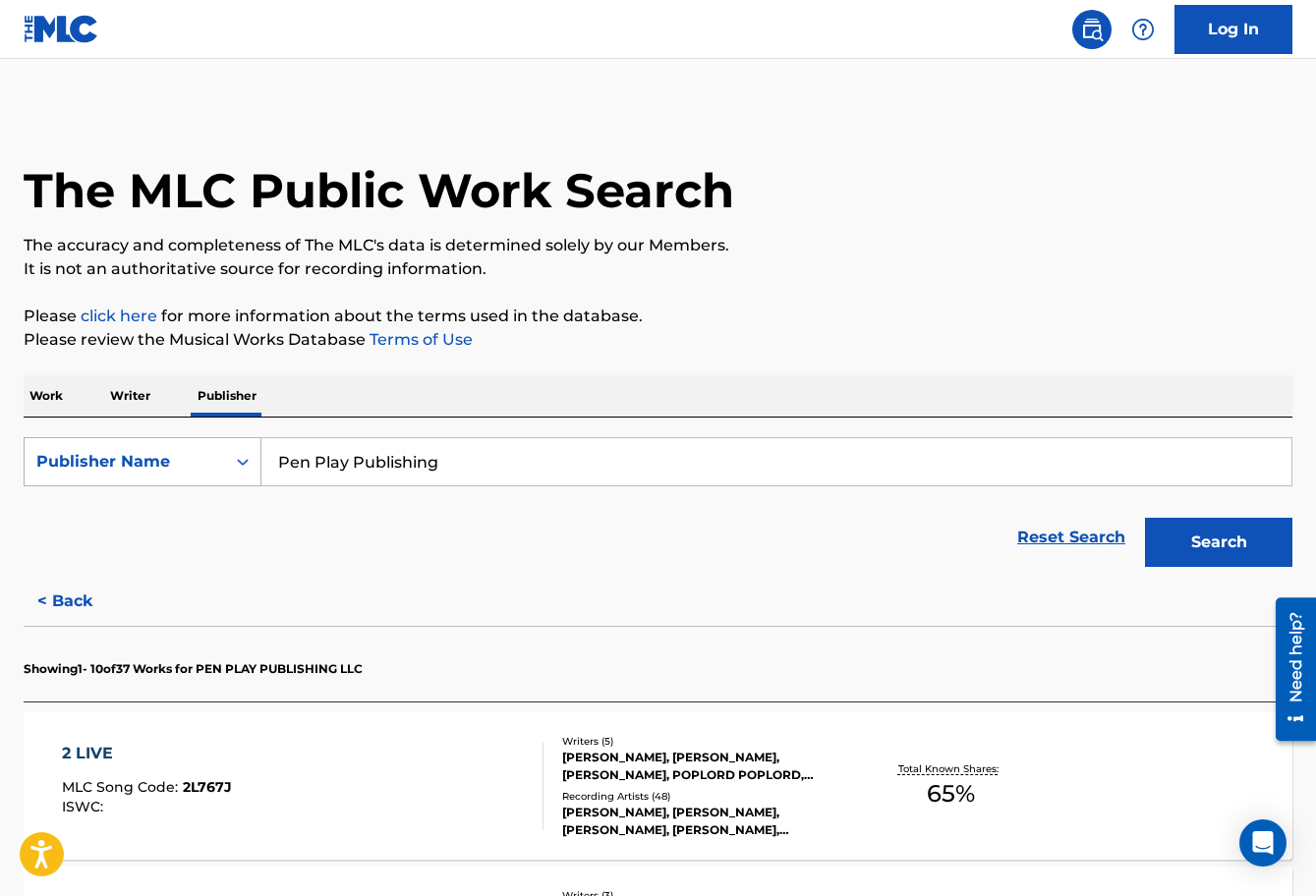 drag, startPoint x: 179, startPoint y: 459, endPoint x: 178, endPoint y: 478, distance: 19.026298 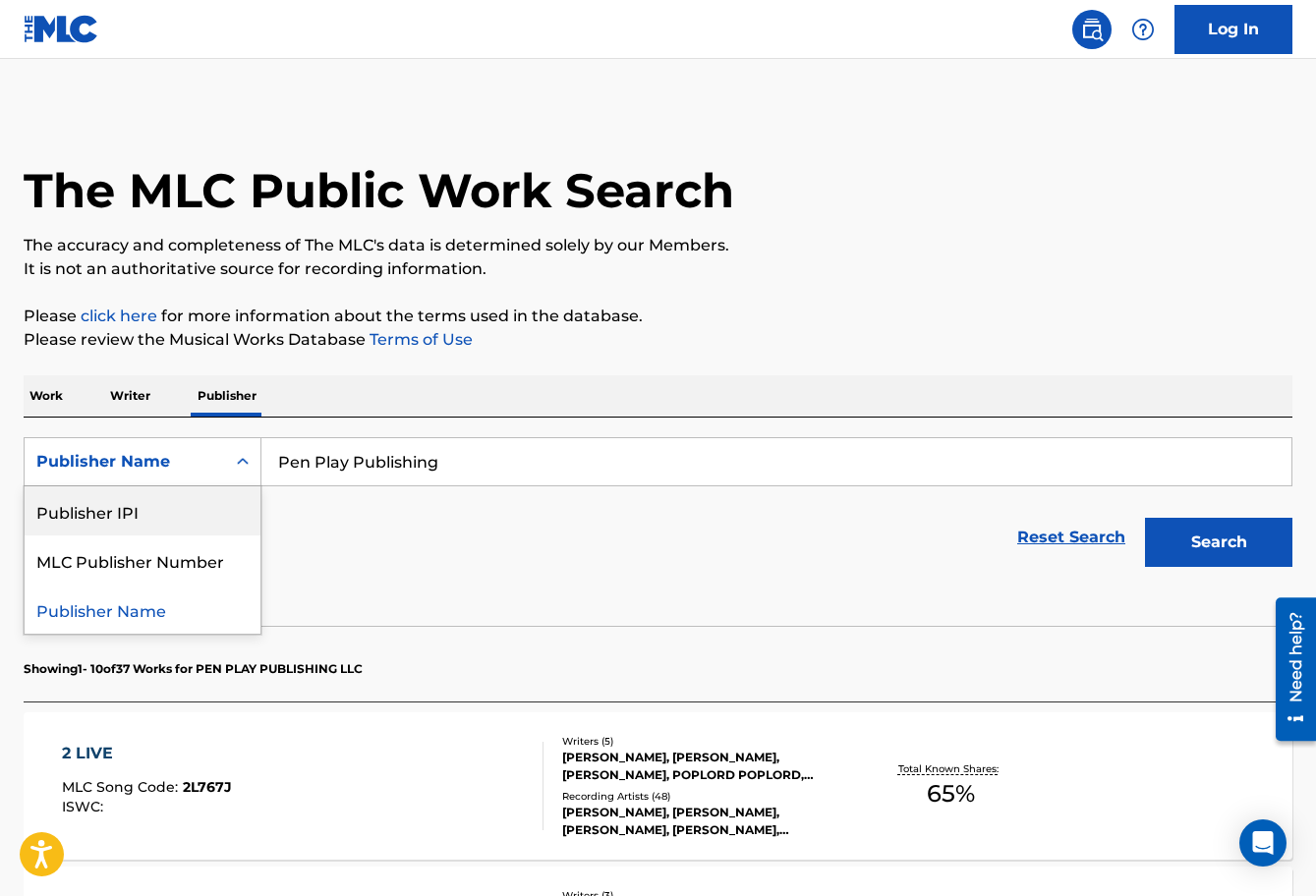 click on "Publisher IPI" at bounding box center (143, 511) 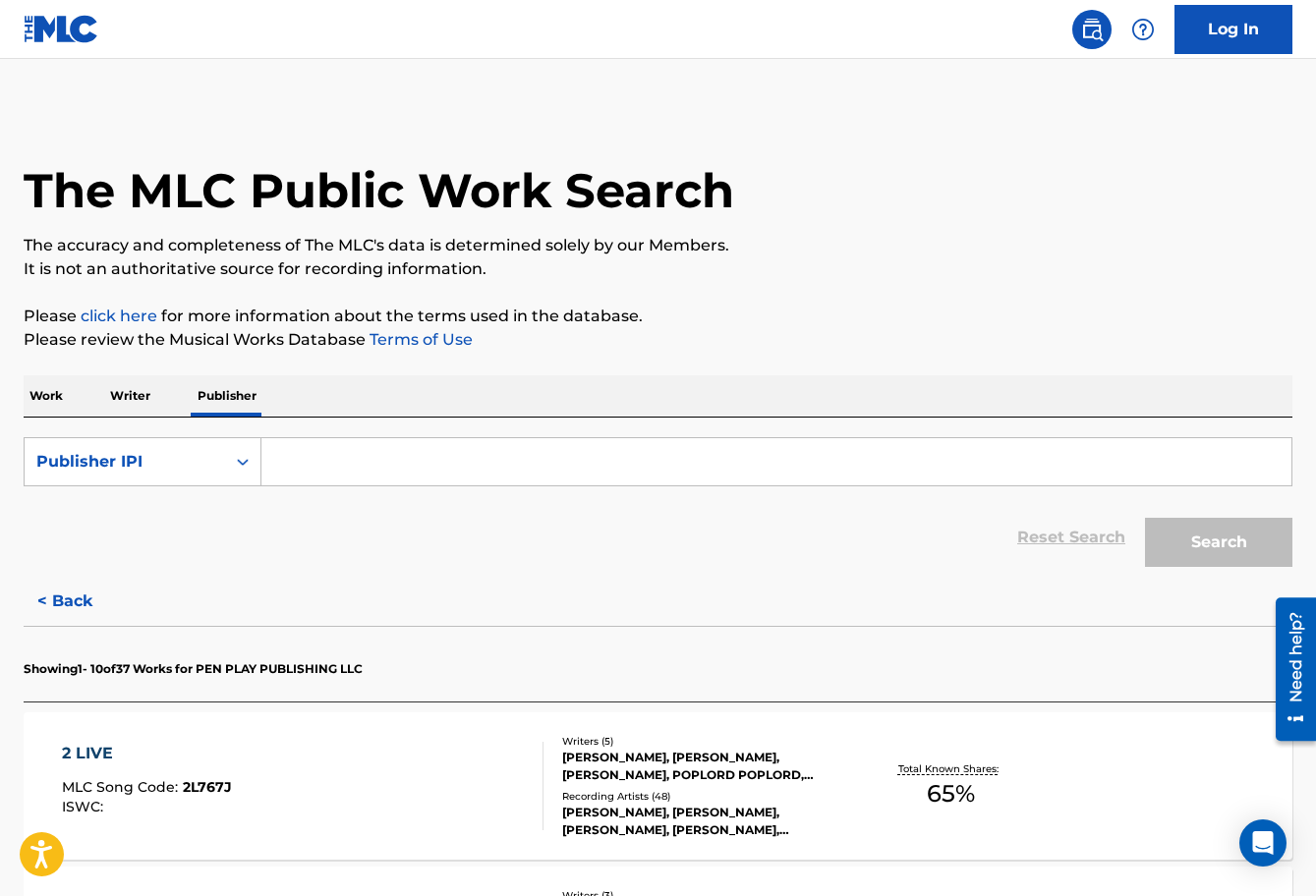 click on "Work Writer Publisher" at bounding box center [658, 396] 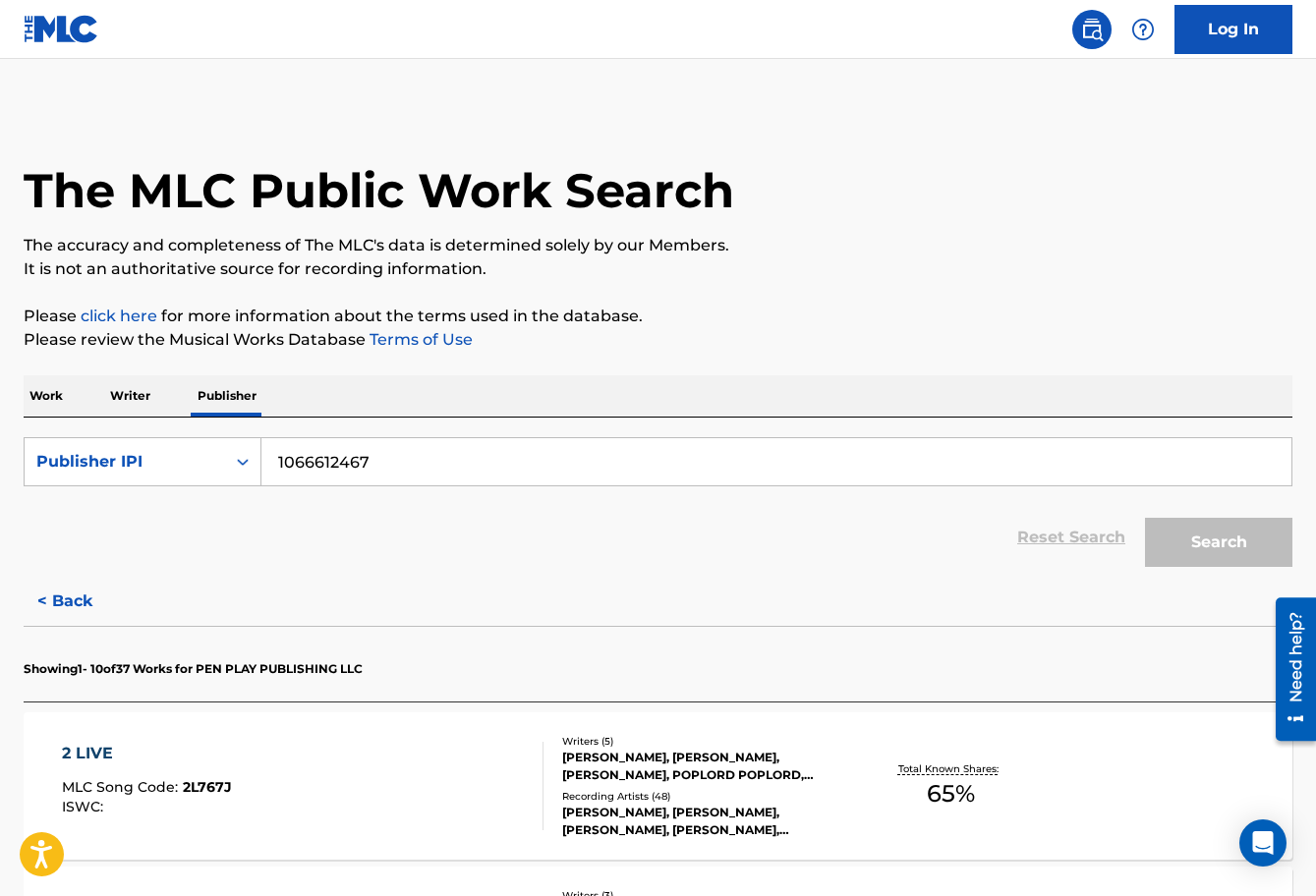 click on "Search" at bounding box center (1219, 542) 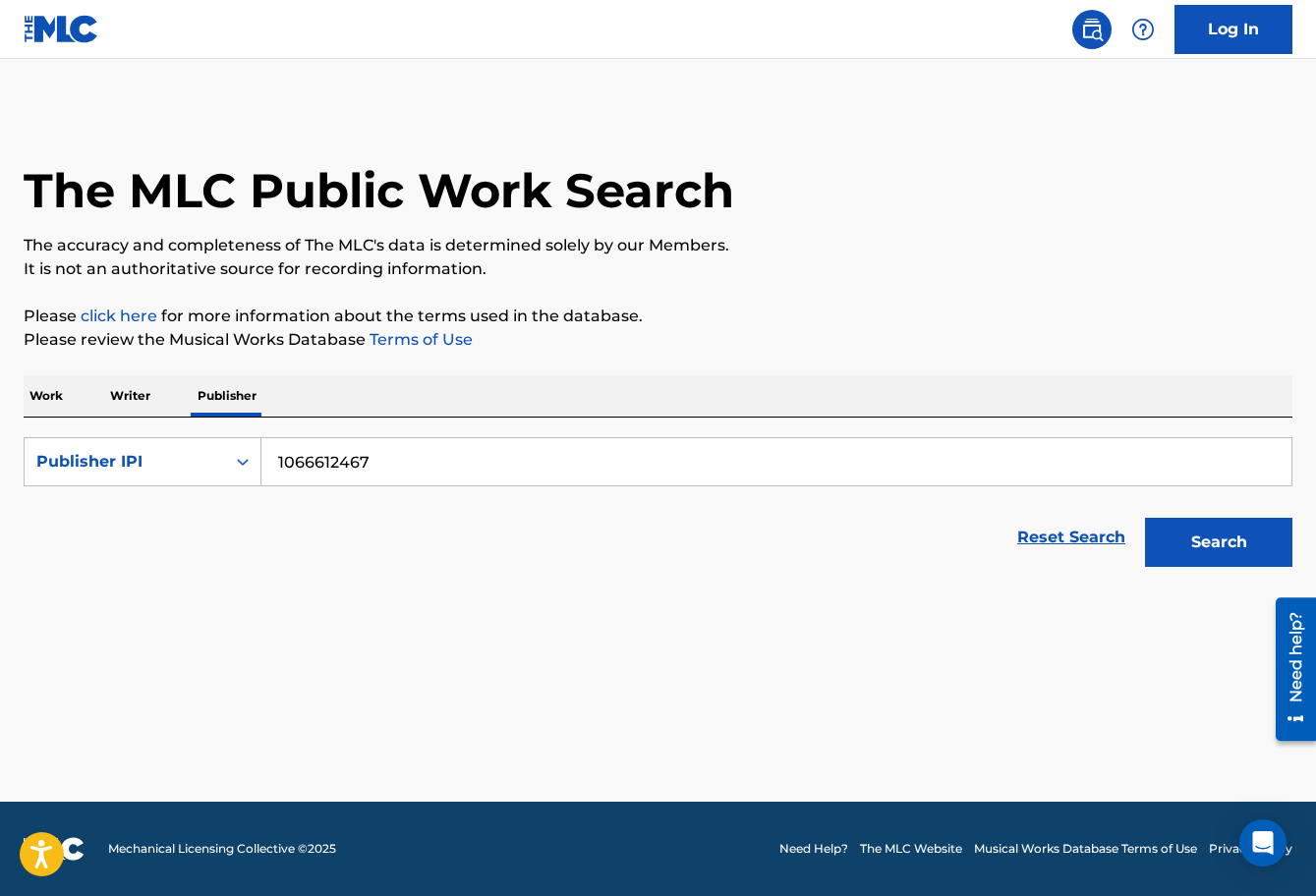 click on "1066612467" at bounding box center [776, 462] 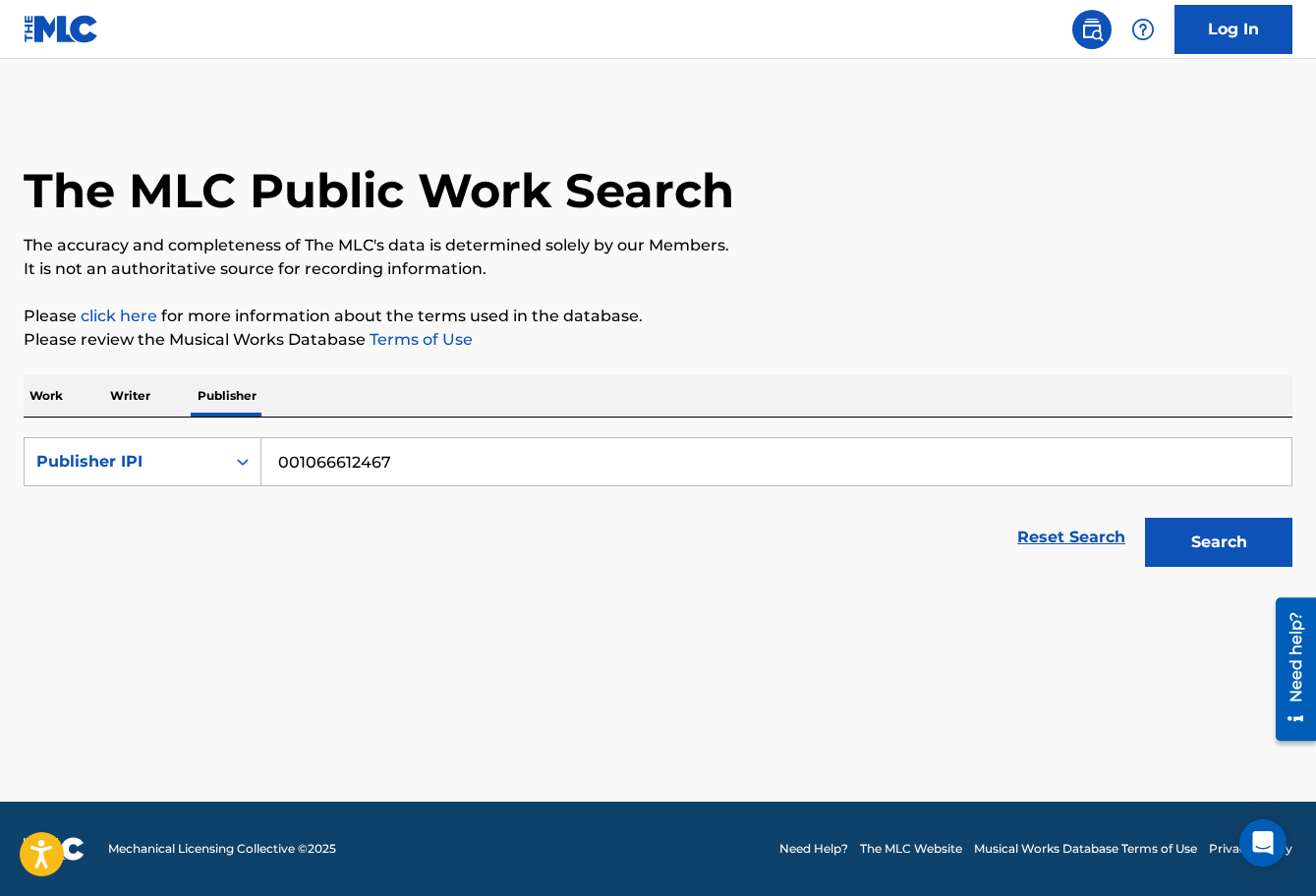 click on "Search" at bounding box center (1219, 542) 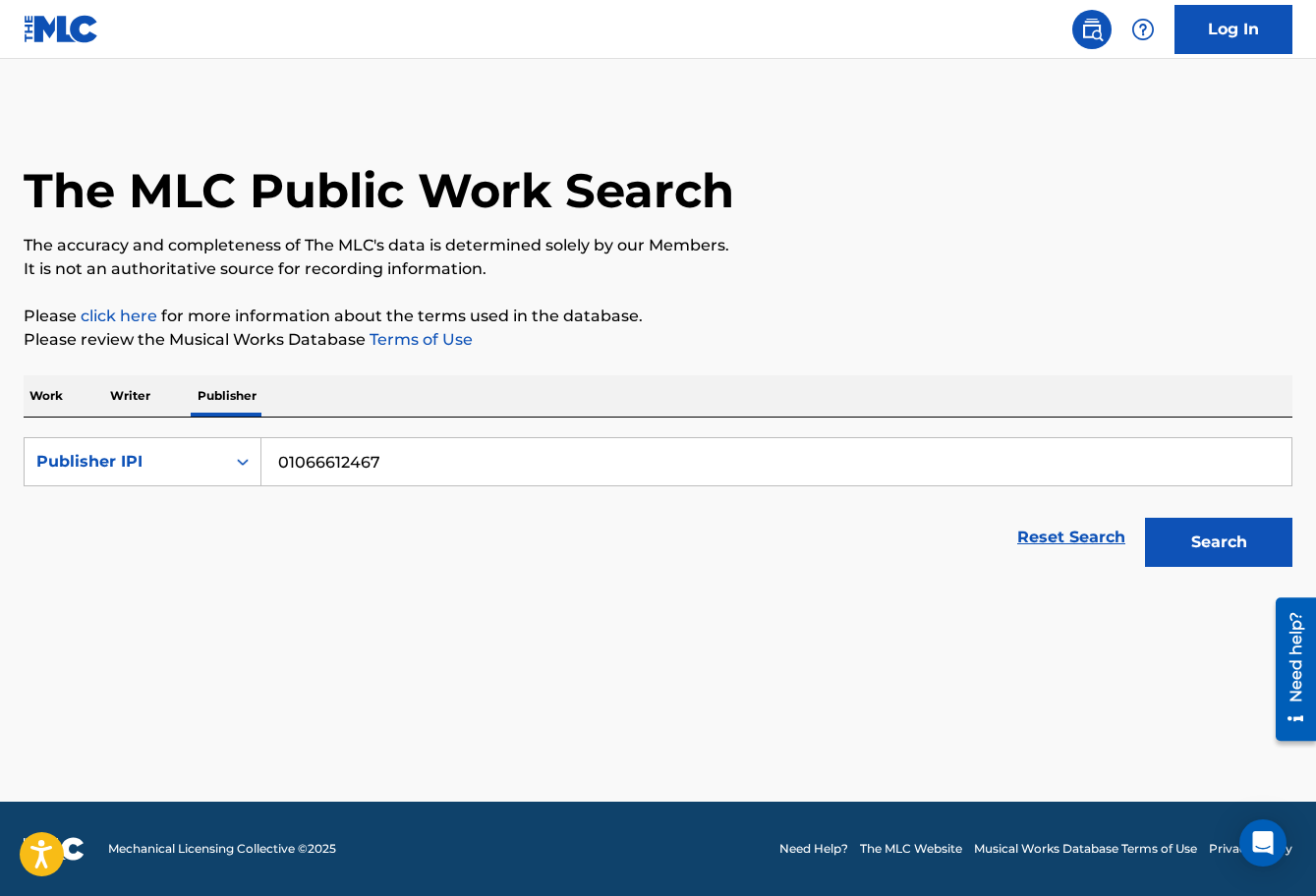 type on "01066612467" 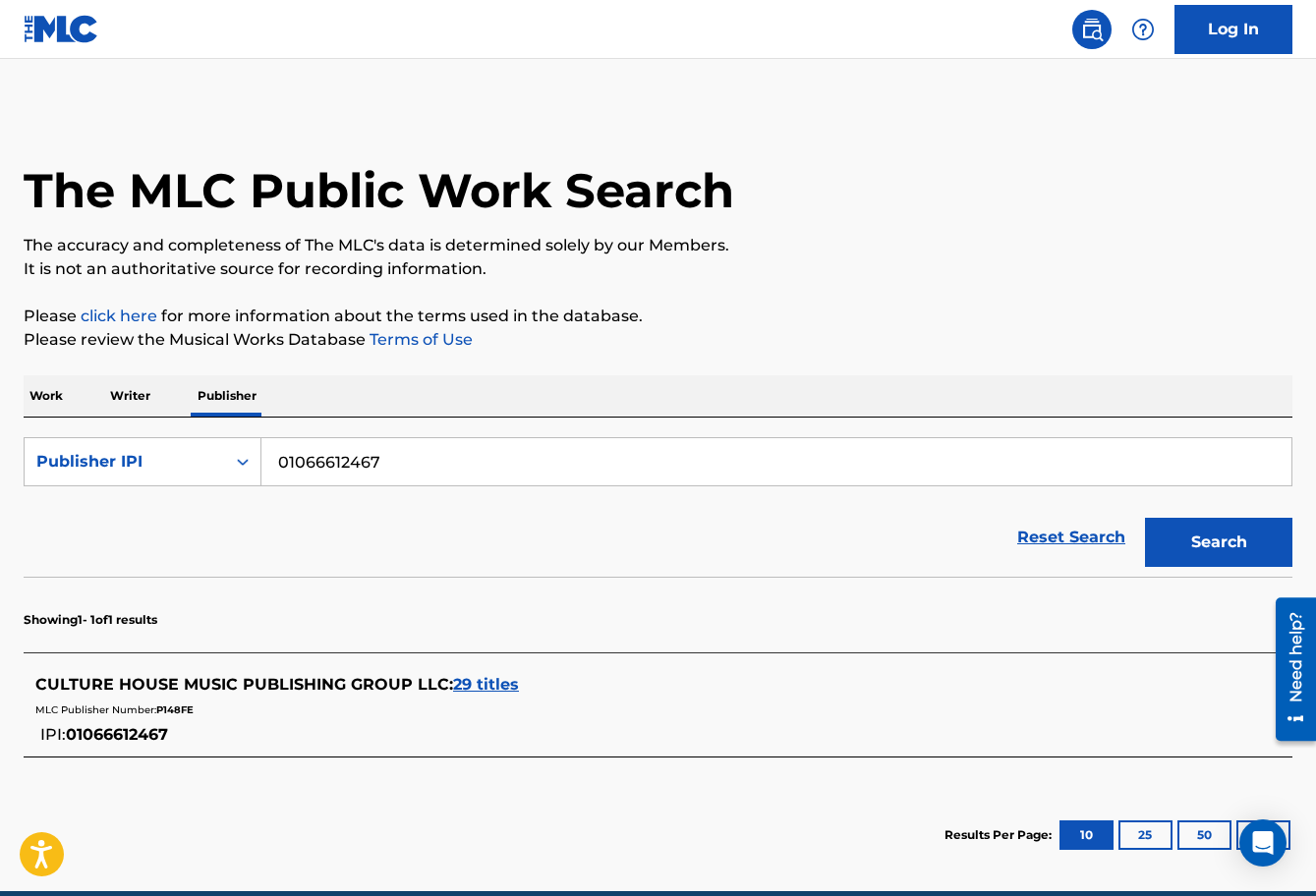 click on "MLC Publisher Number:  P148FE" at bounding box center (632, 708) 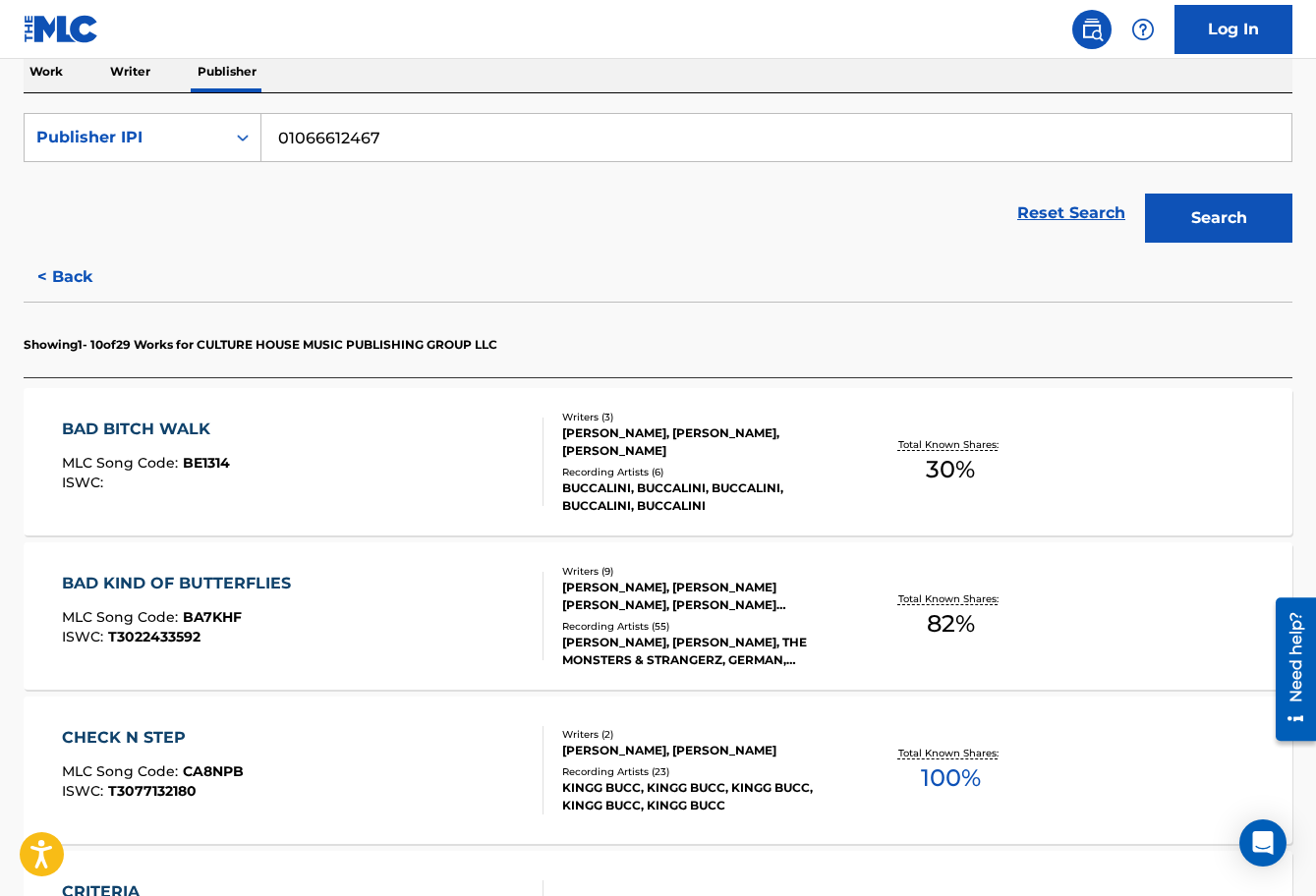 scroll, scrollTop: 560, scrollLeft: 0, axis: vertical 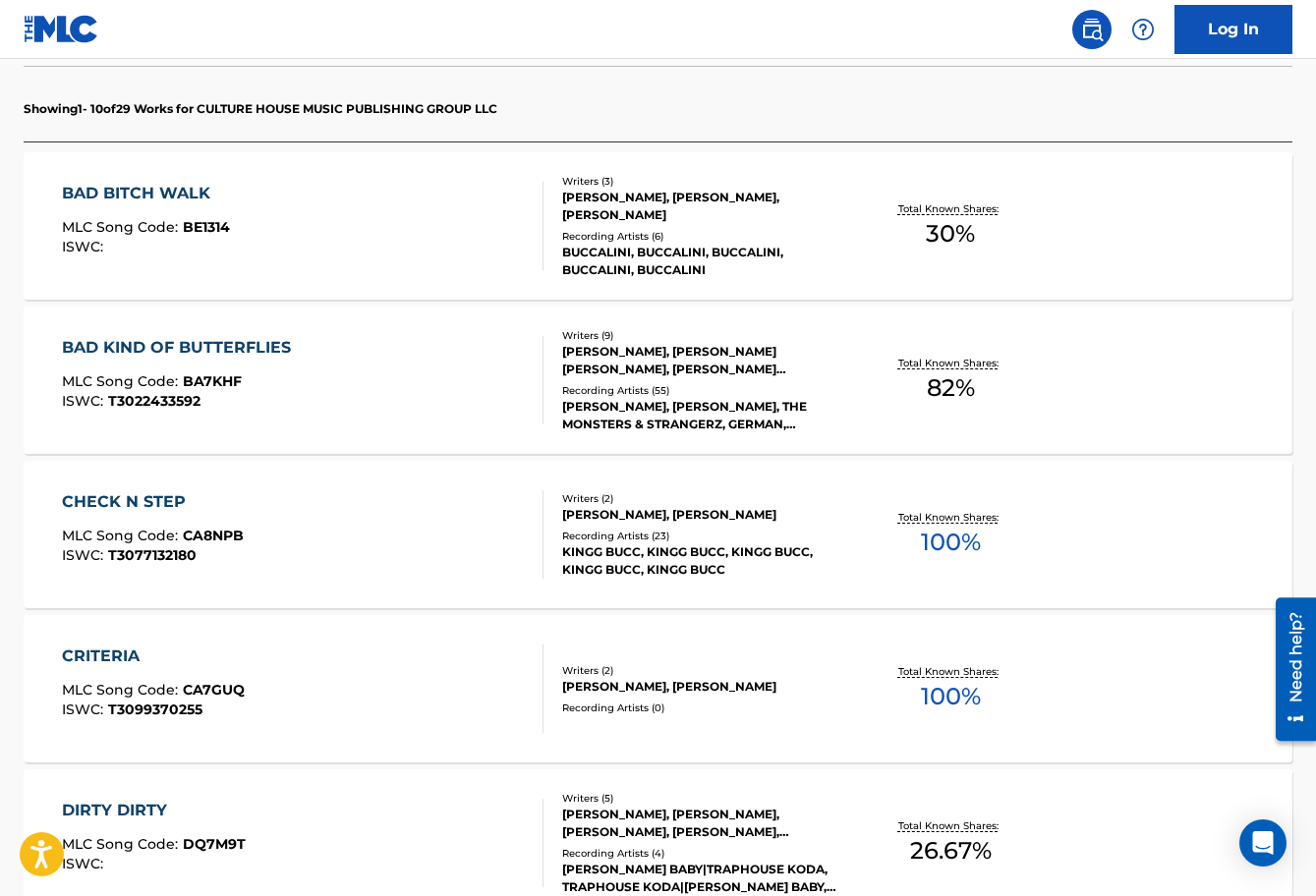 click on "CHECK N STEP MLC Song Code : CA8NPB ISWC : T3077132180" at bounding box center (303, 534) 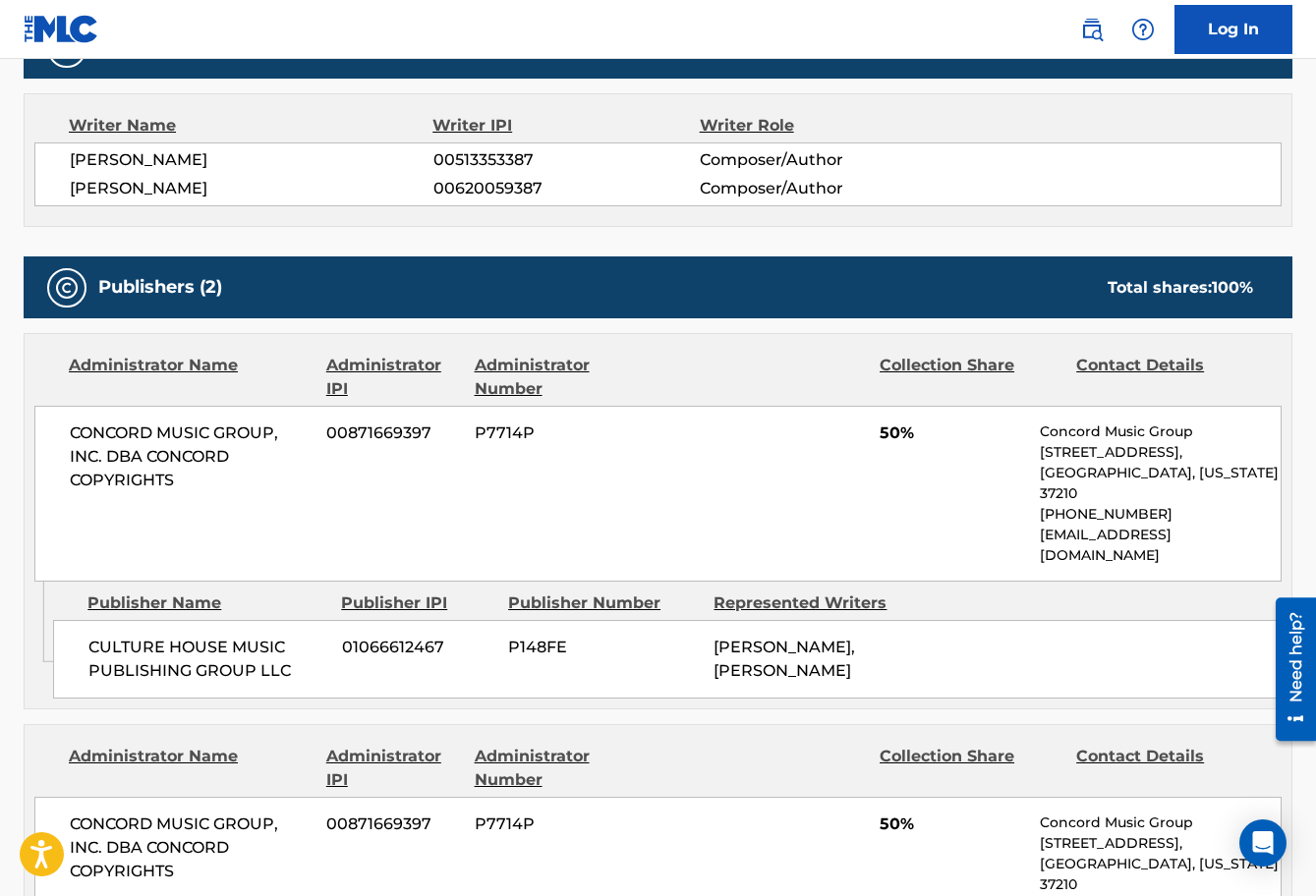 scroll, scrollTop: 0, scrollLeft: 0, axis: both 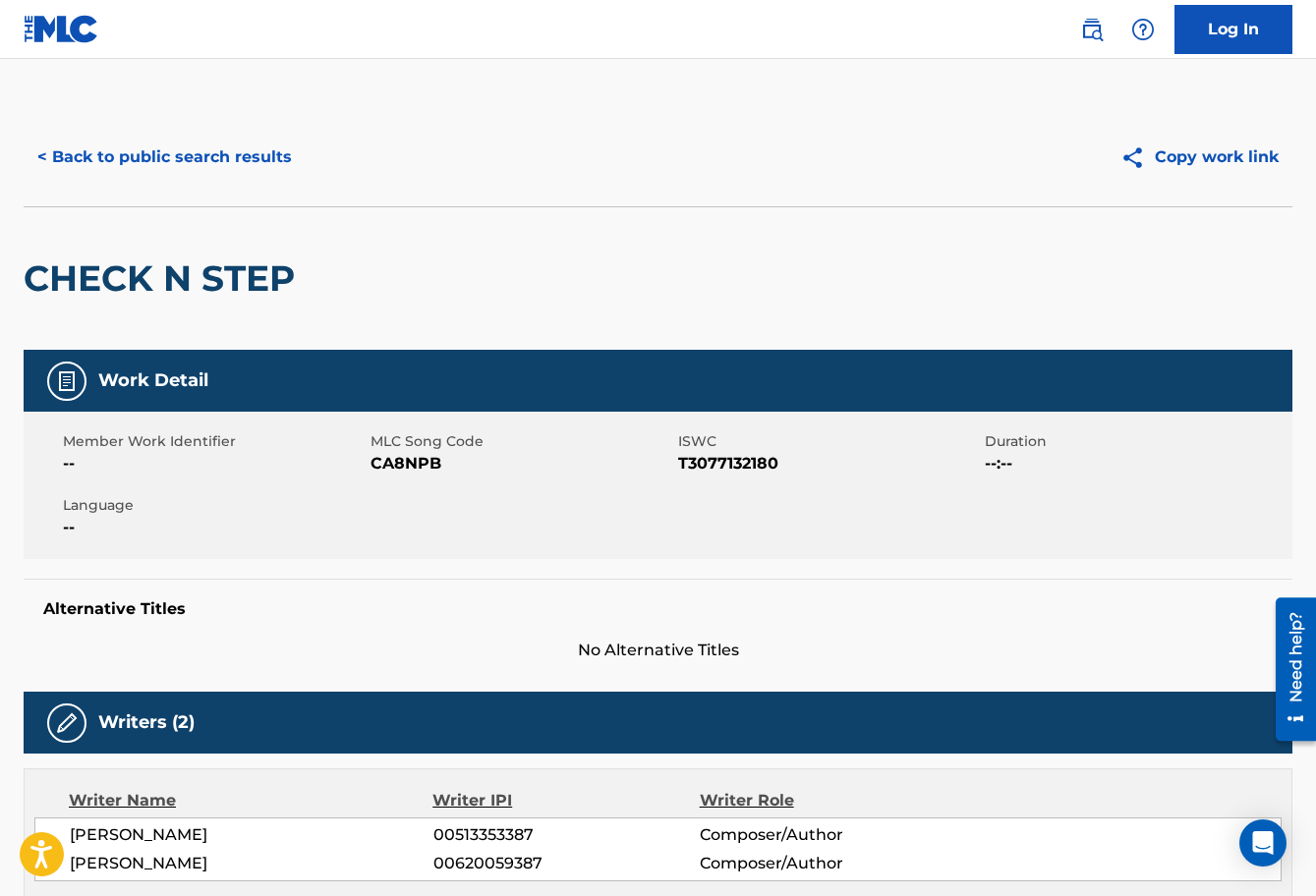click on "< Back to public search results Copy work link" at bounding box center [658, 157] 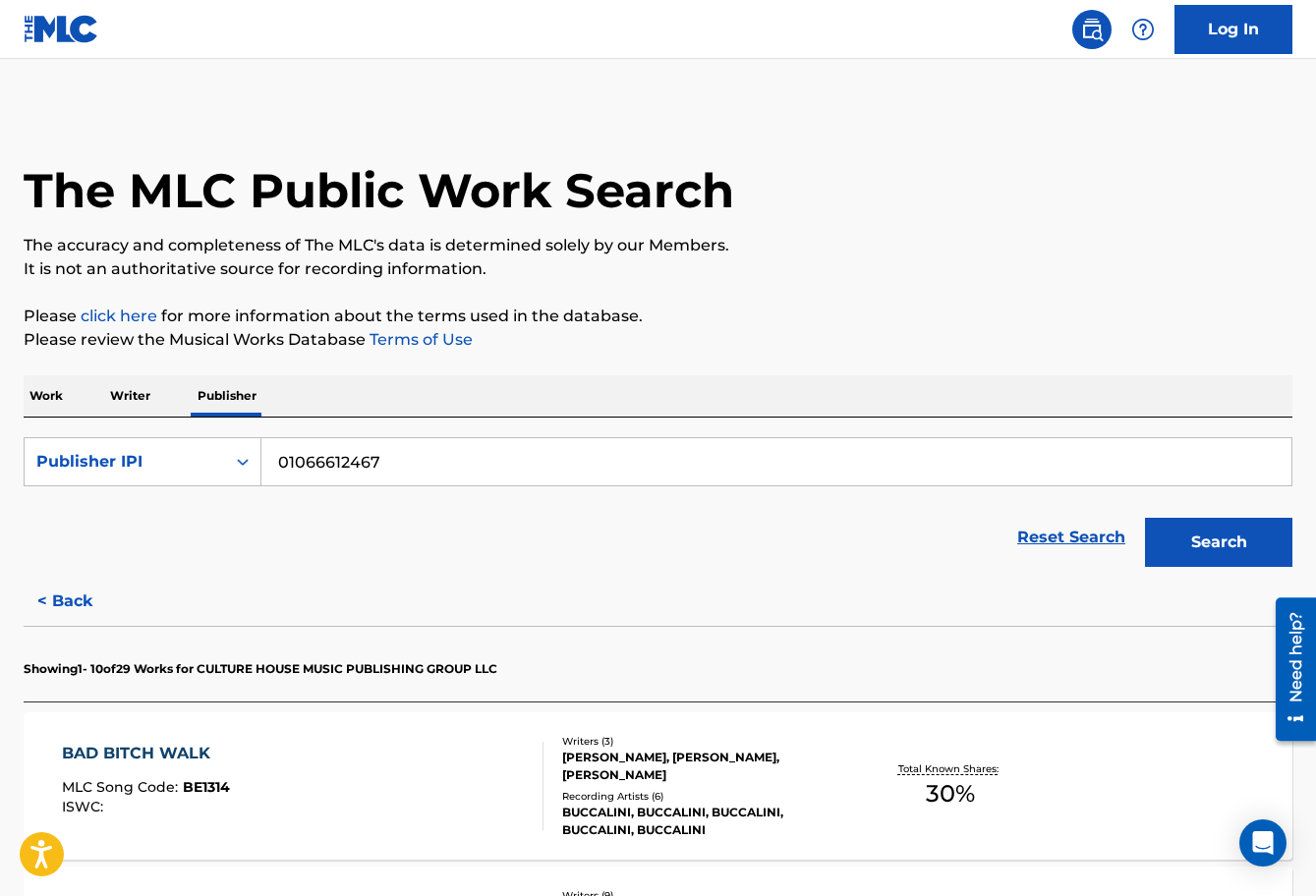 click on "Work" at bounding box center (46, 396) 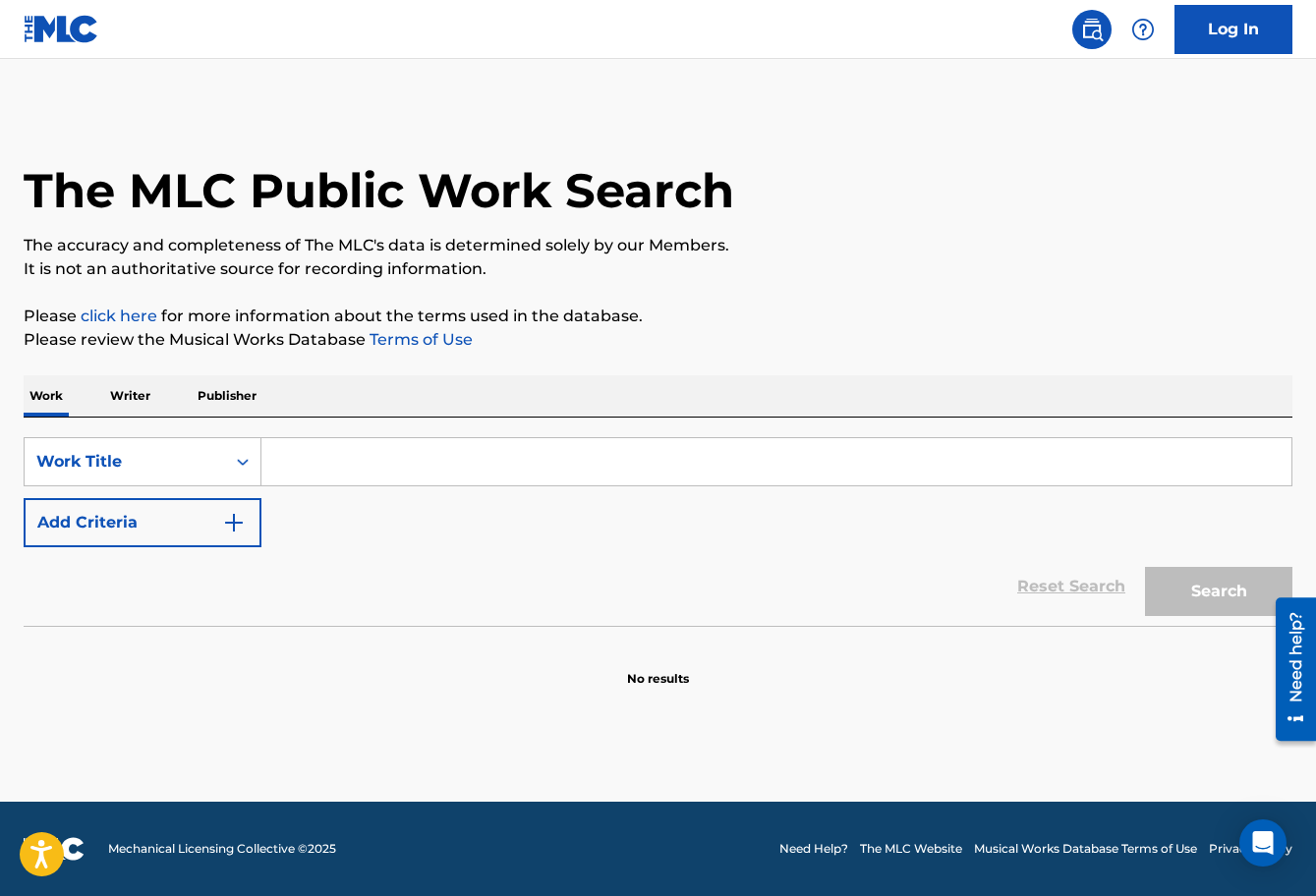 click on "Writer" at bounding box center (130, 396) 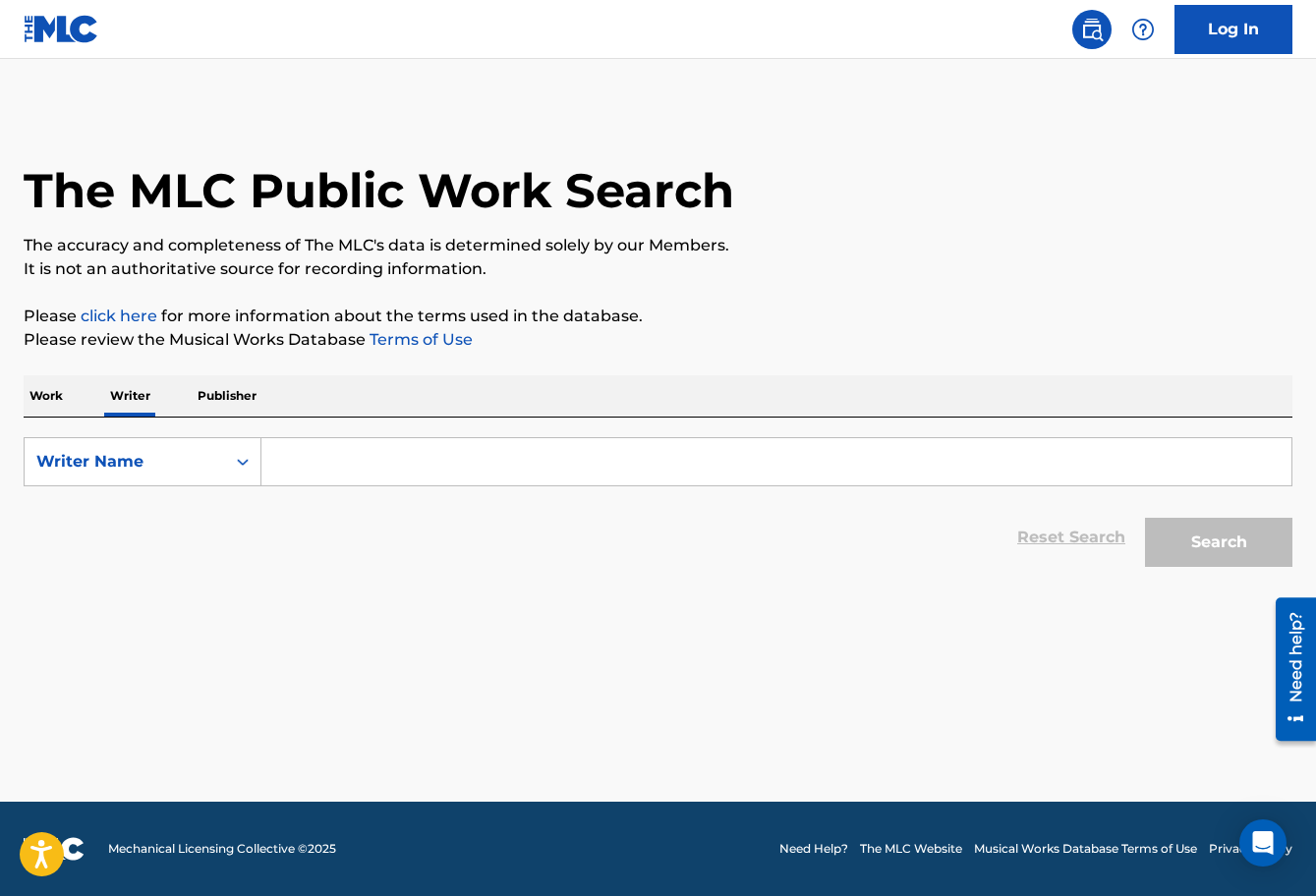 click on "The MLC Public Work Search The accuracy and completeness of The MLC's data is determined solely by our Members. It is not an authoritative source for recording information. Please   click here   for more information about the terms used in the database. Please review the Musical Works Database   Terms of Use Work Writer Publisher SearchWithCriteriaa7d41e32-dbd9-4293-a467-ea64edd2cc31 Writer Name Reset Search Search" at bounding box center [658, 342] 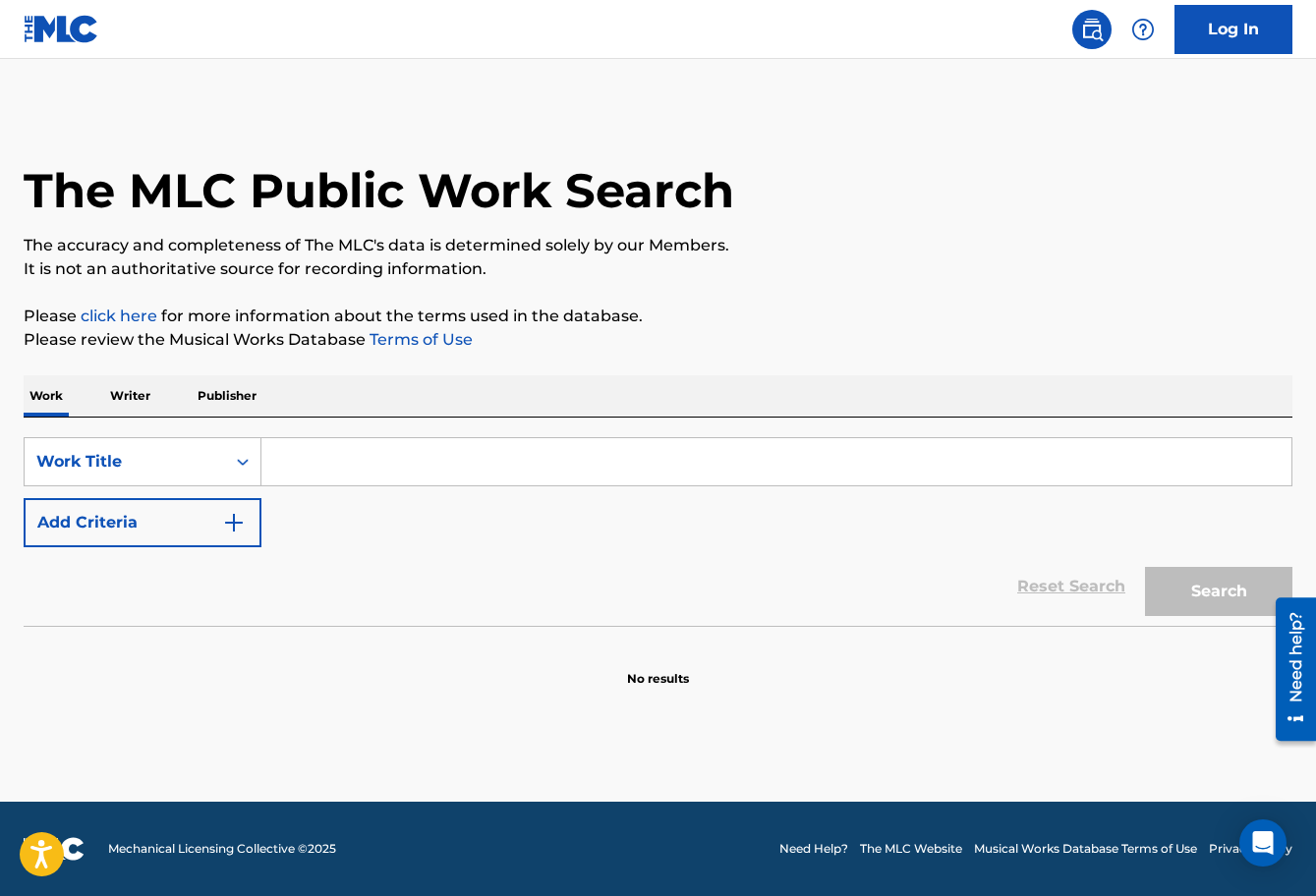 click at bounding box center (776, 462) 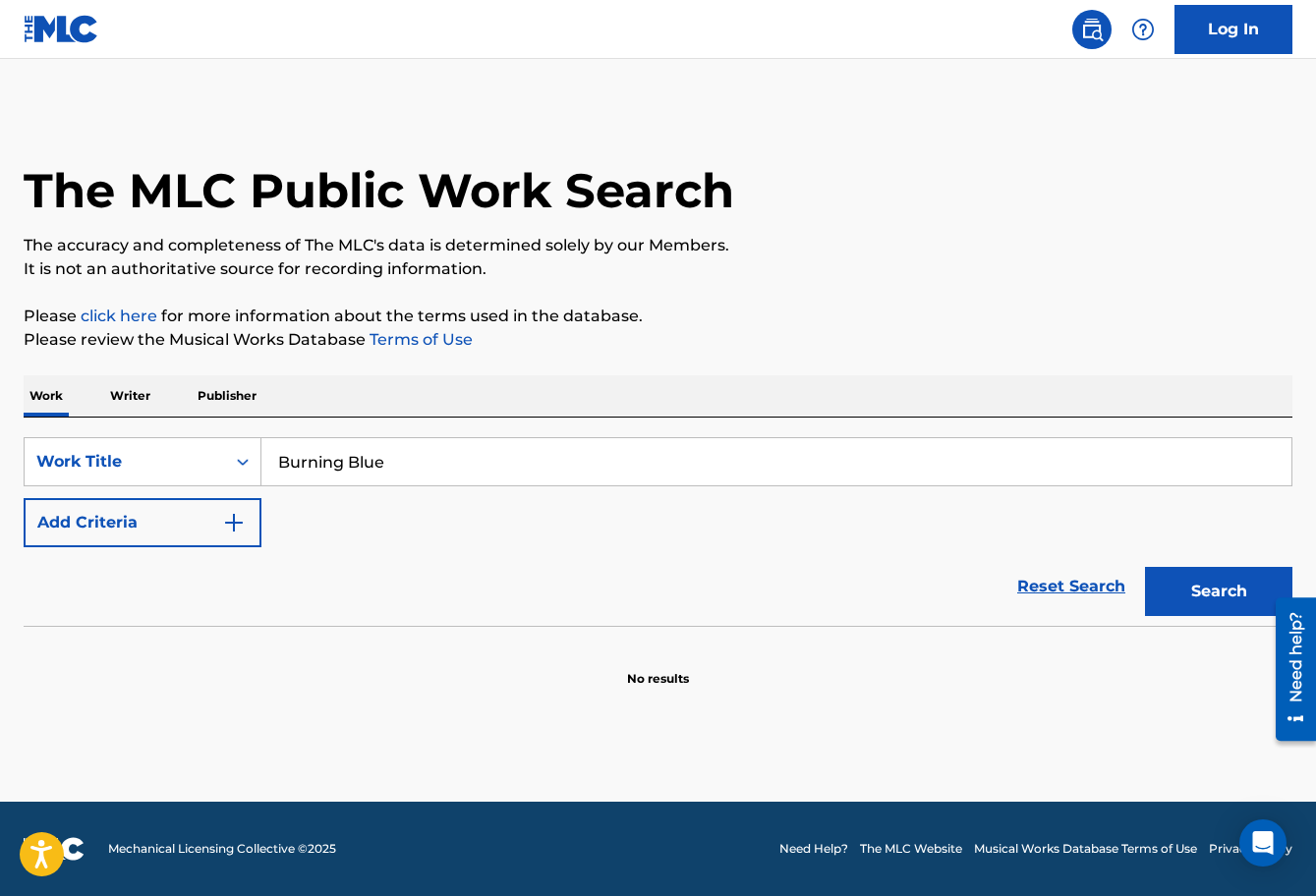 type on "Burning Blue" 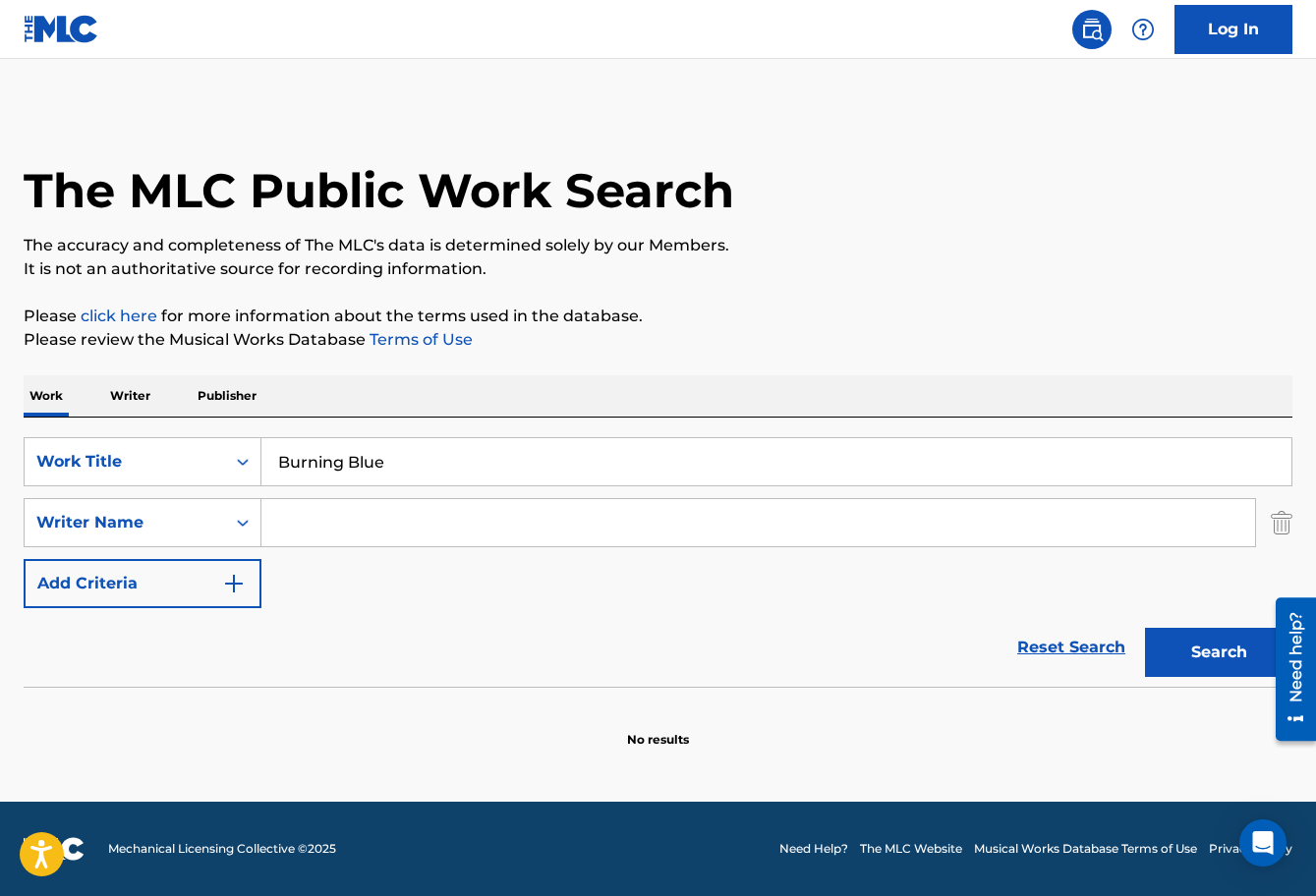 click at bounding box center [758, 523] 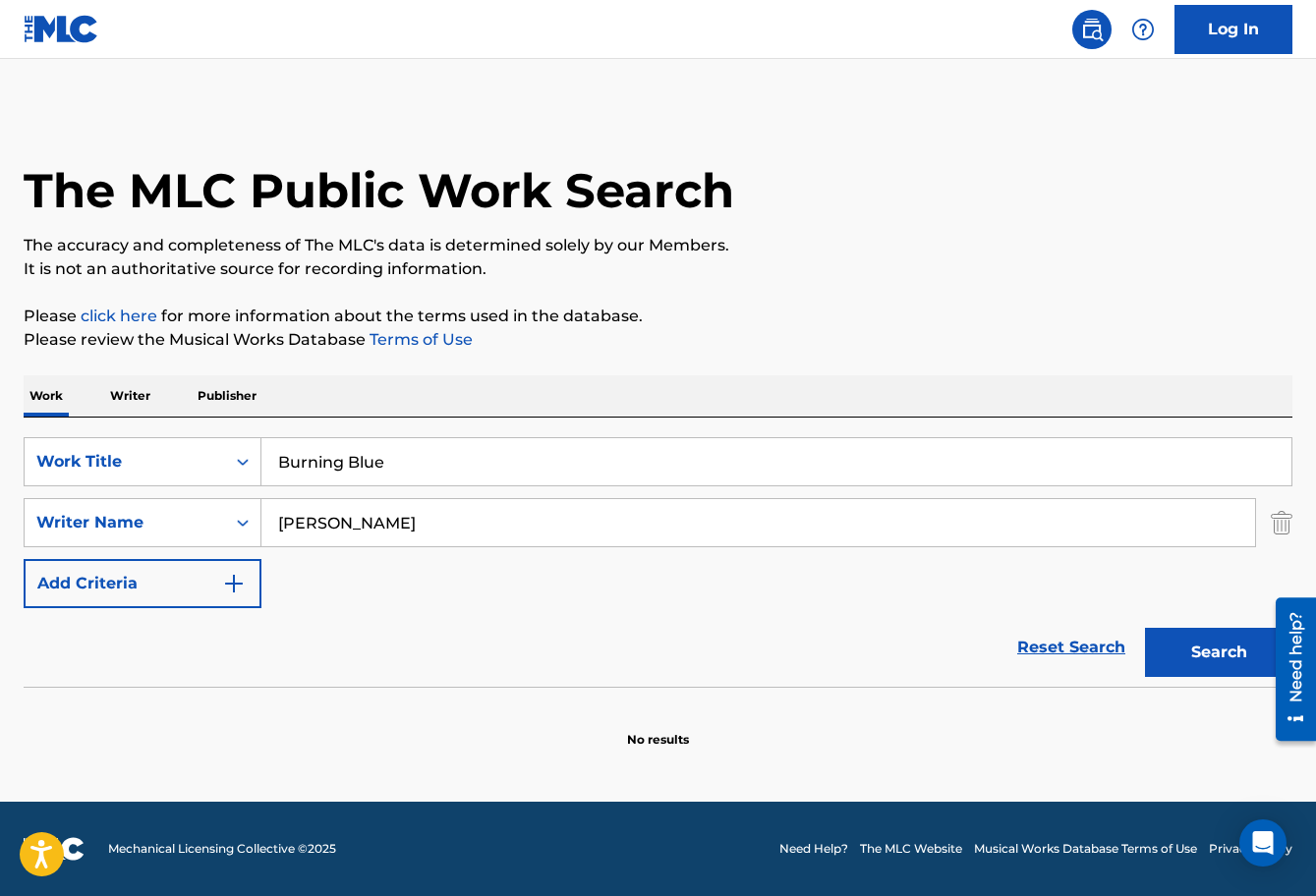 click on "Search" at bounding box center (1219, 652) 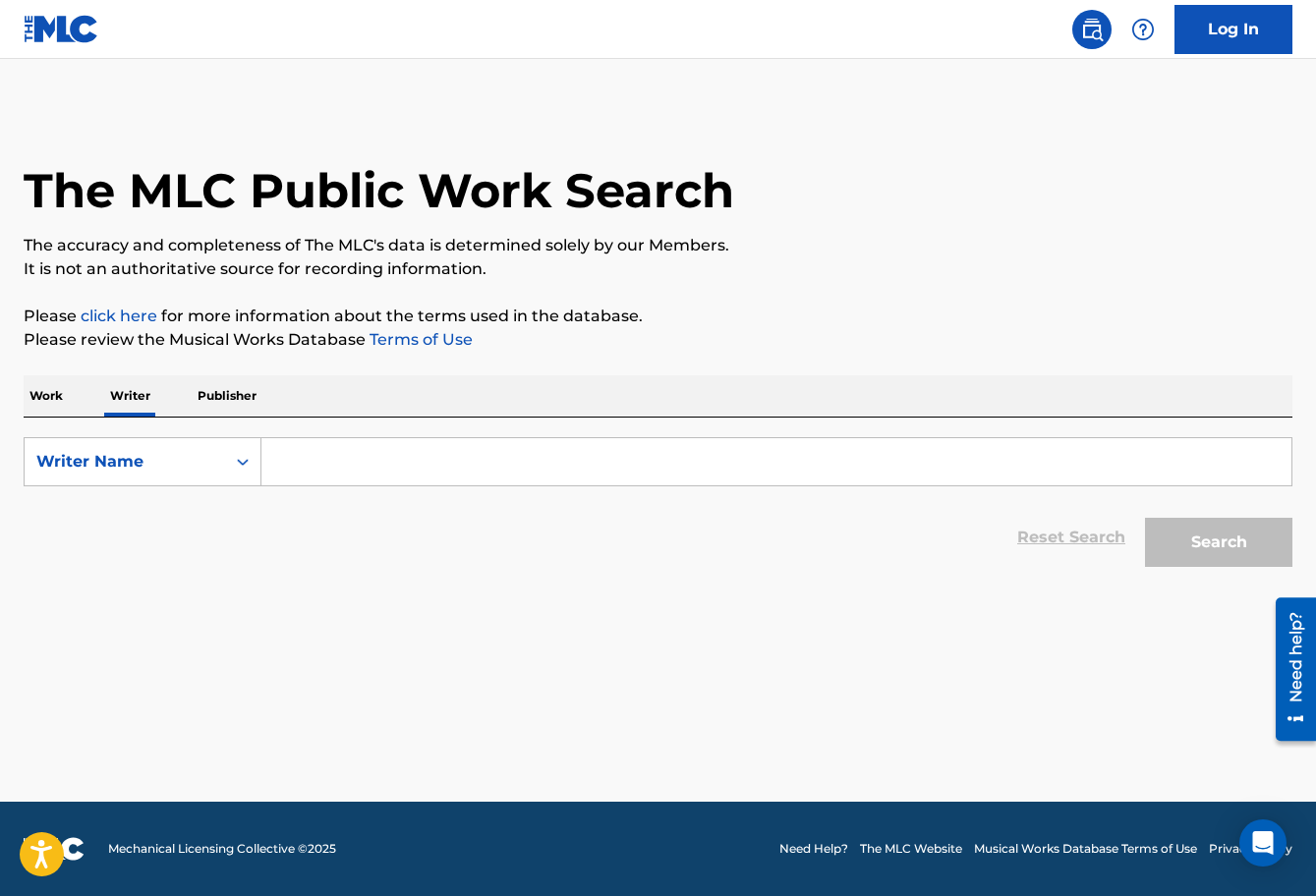 click at bounding box center [776, 462] 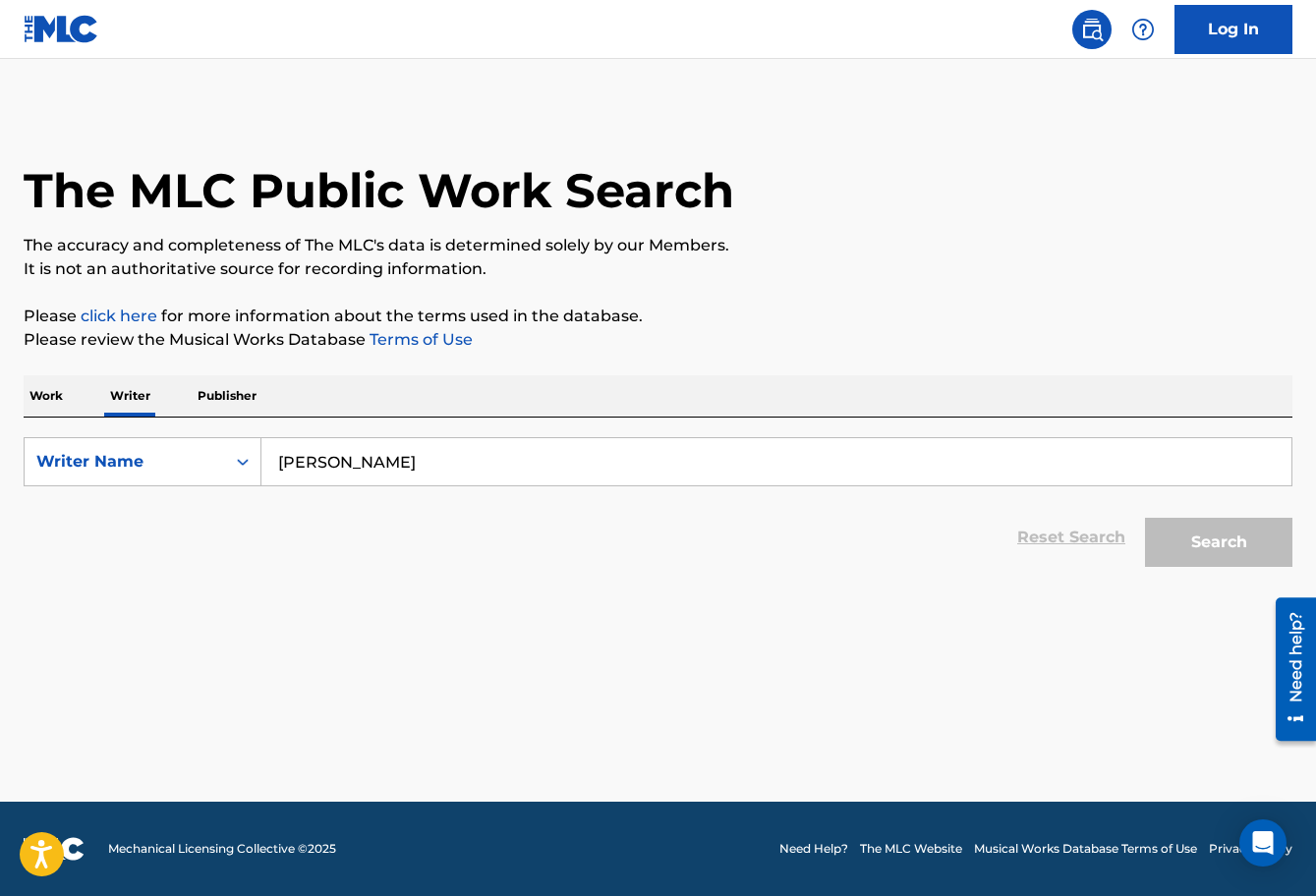 click on "Search" at bounding box center (1219, 542) 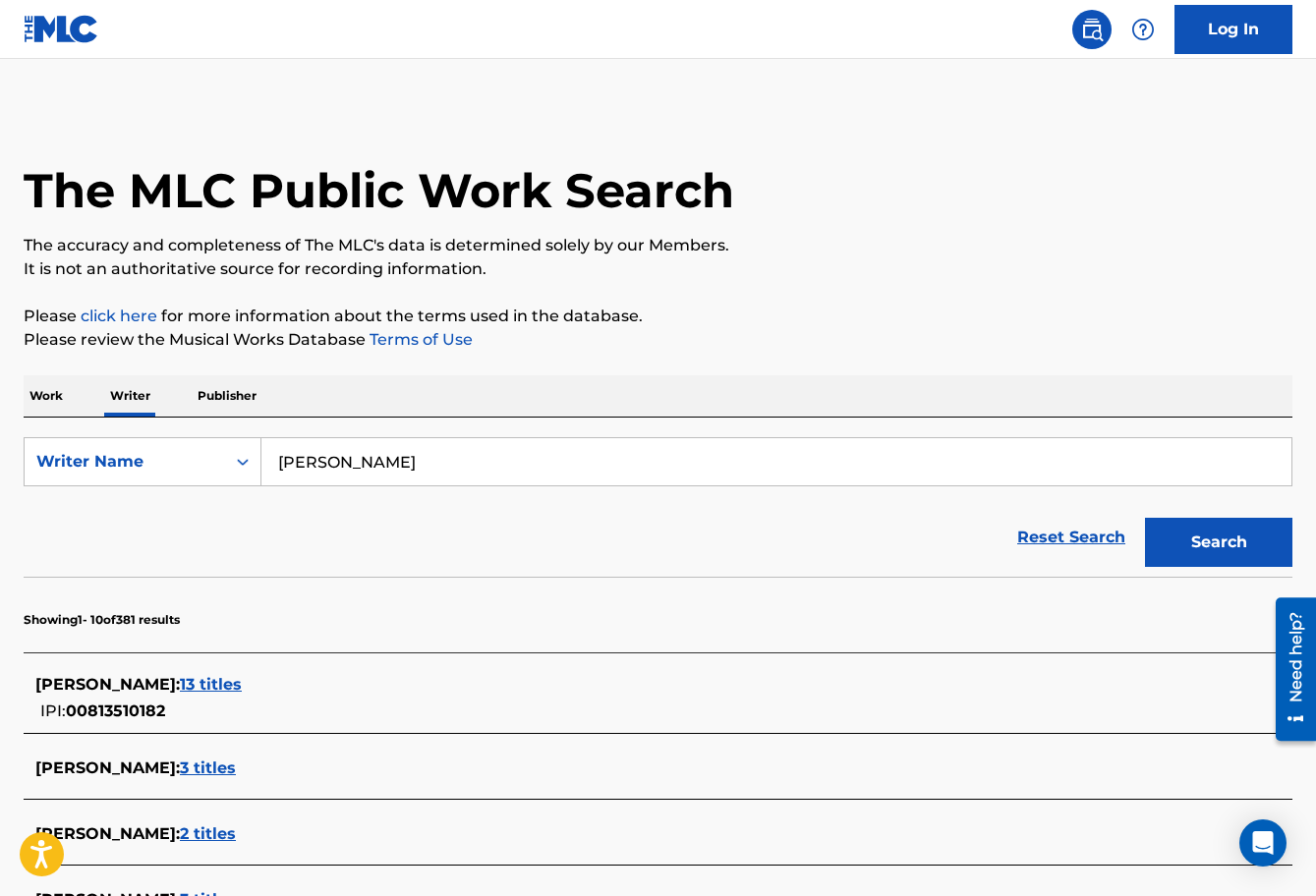 type on "[PERSON_NAME]" 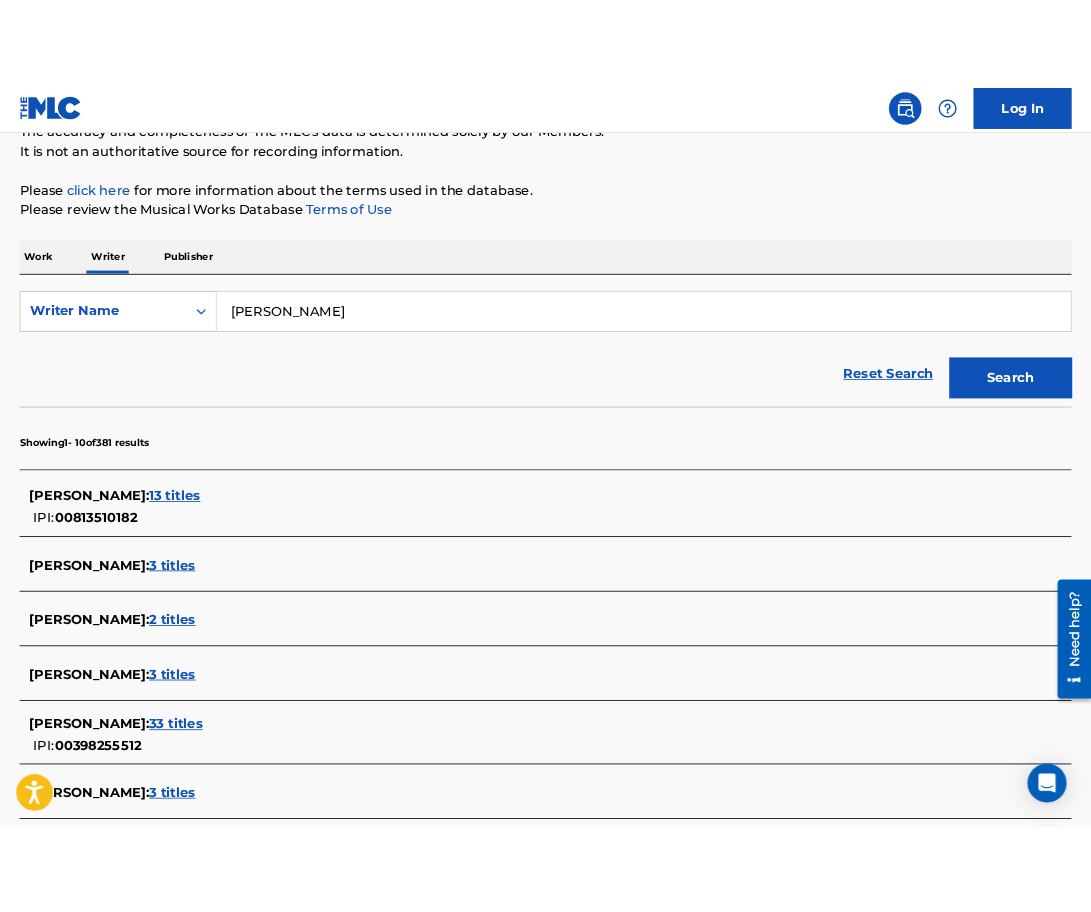 scroll, scrollTop: 0, scrollLeft: 0, axis: both 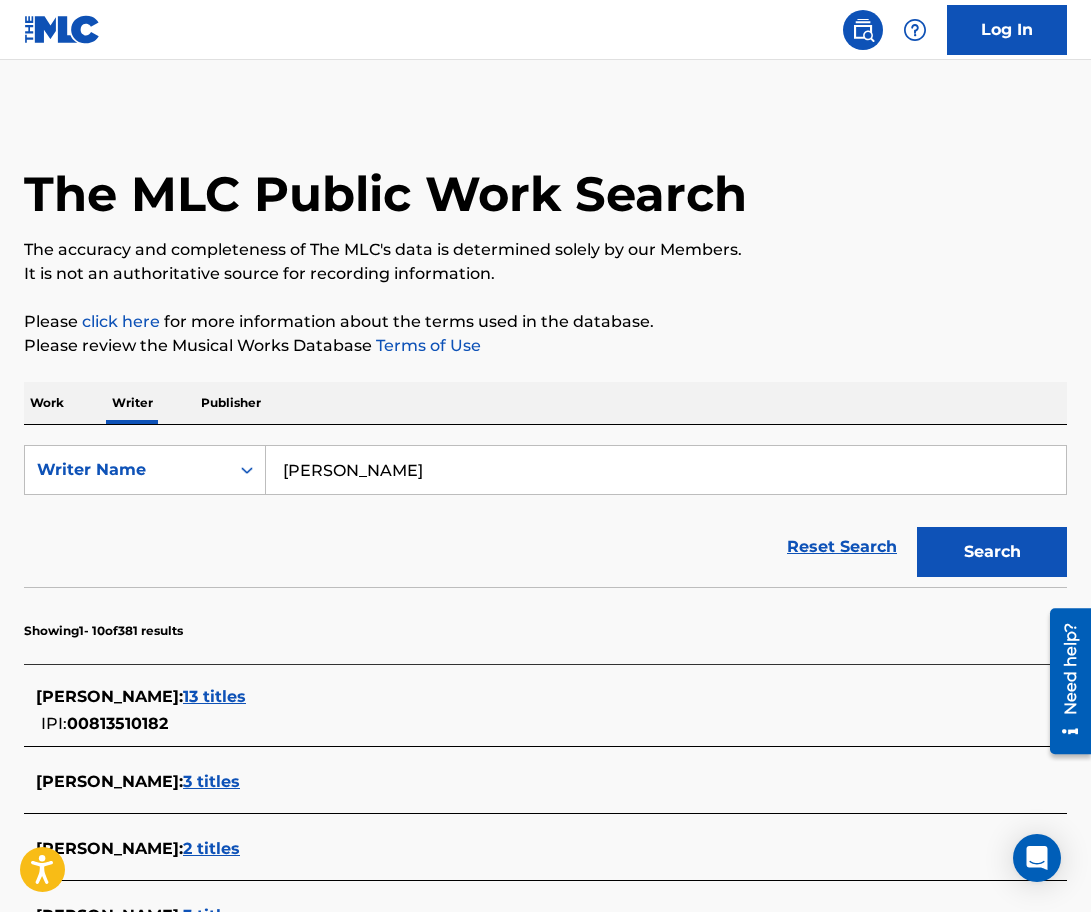click on "Work" at bounding box center (47, 403) 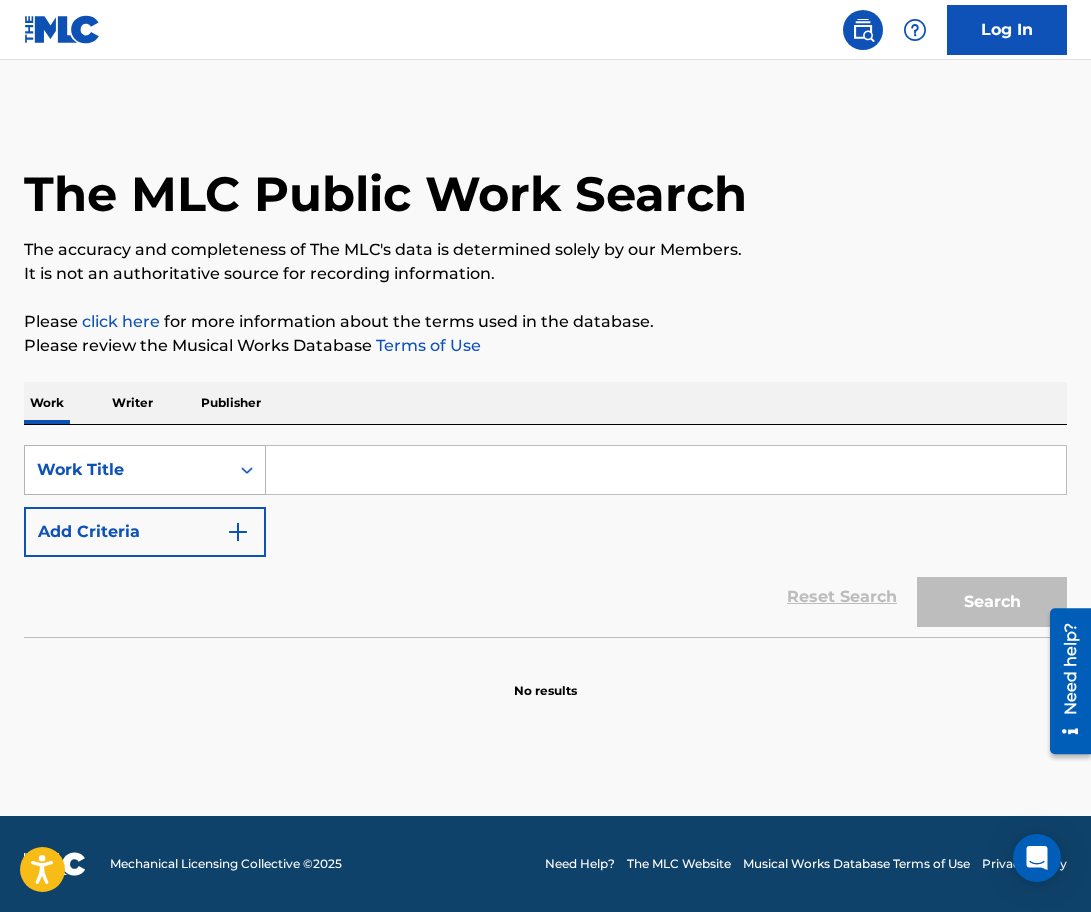 click on "Work Title" at bounding box center [127, 470] 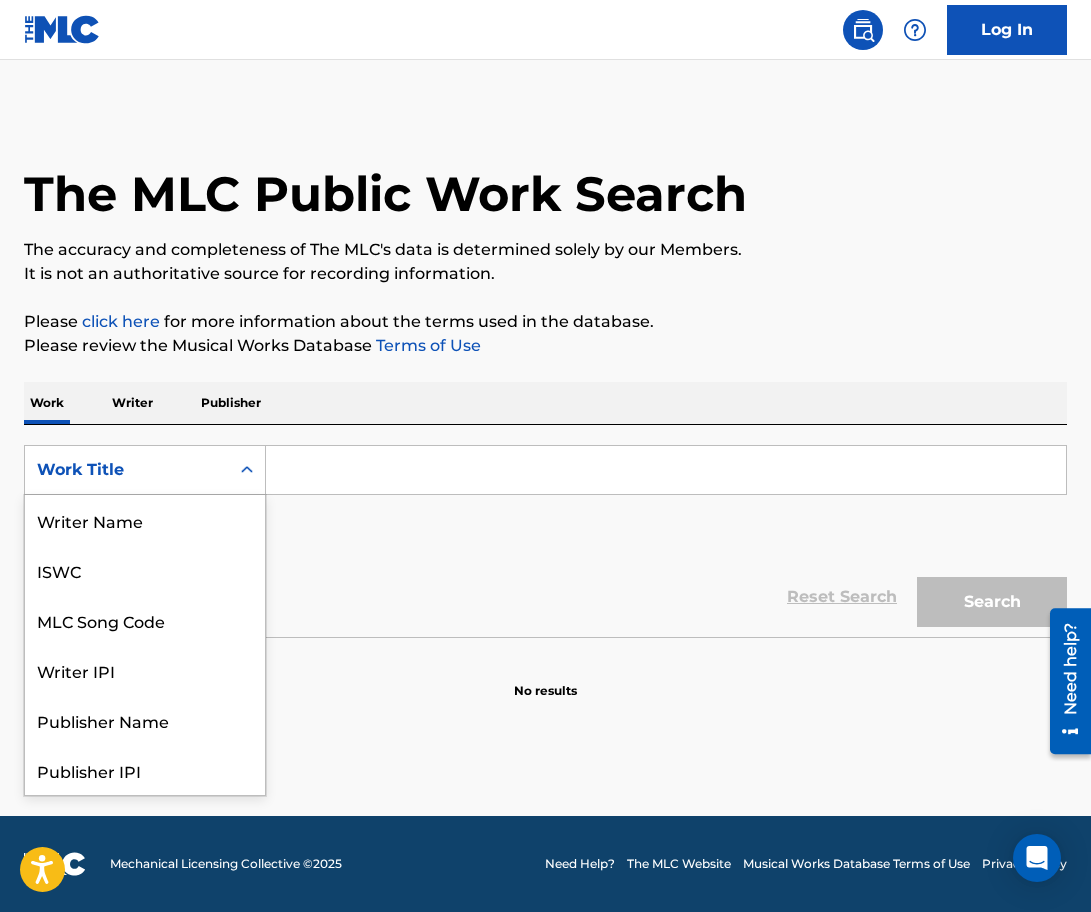 scroll, scrollTop: 100, scrollLeft: 0, axis: vertical 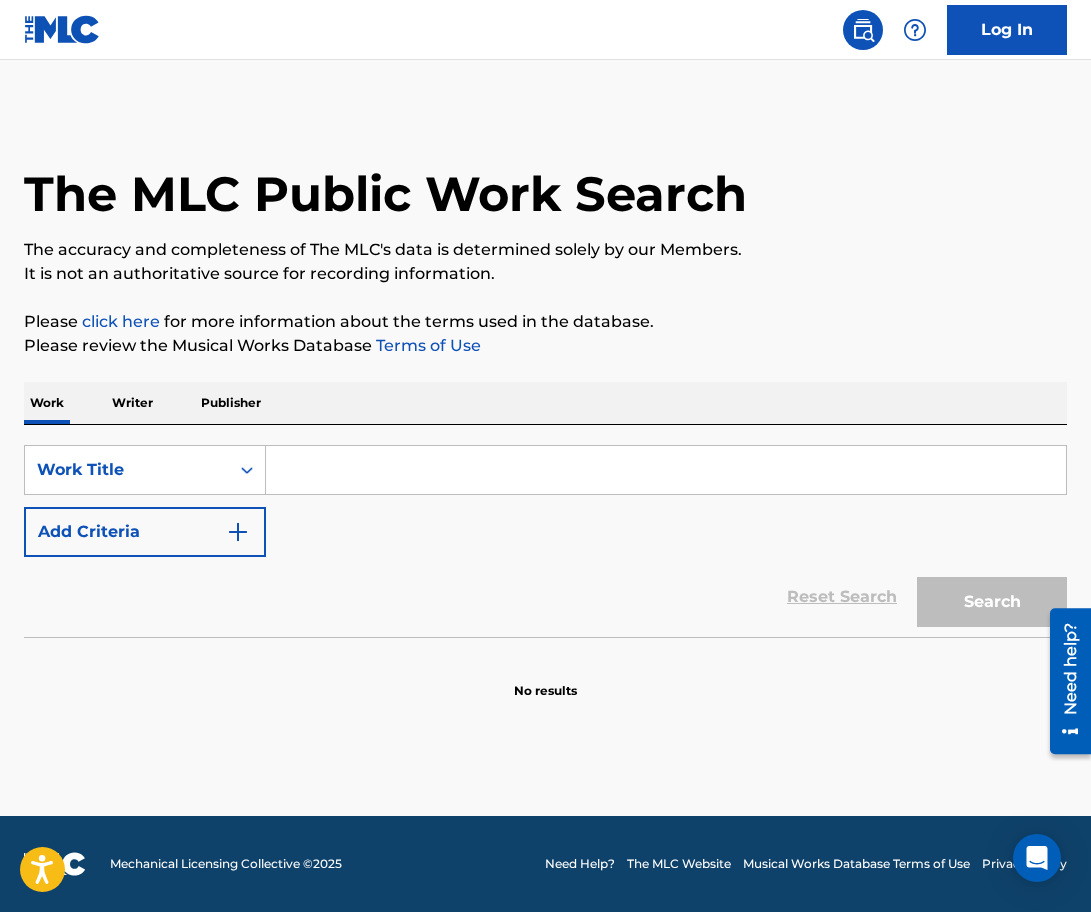 click on "Writer" at bounding box center (132, 403) 